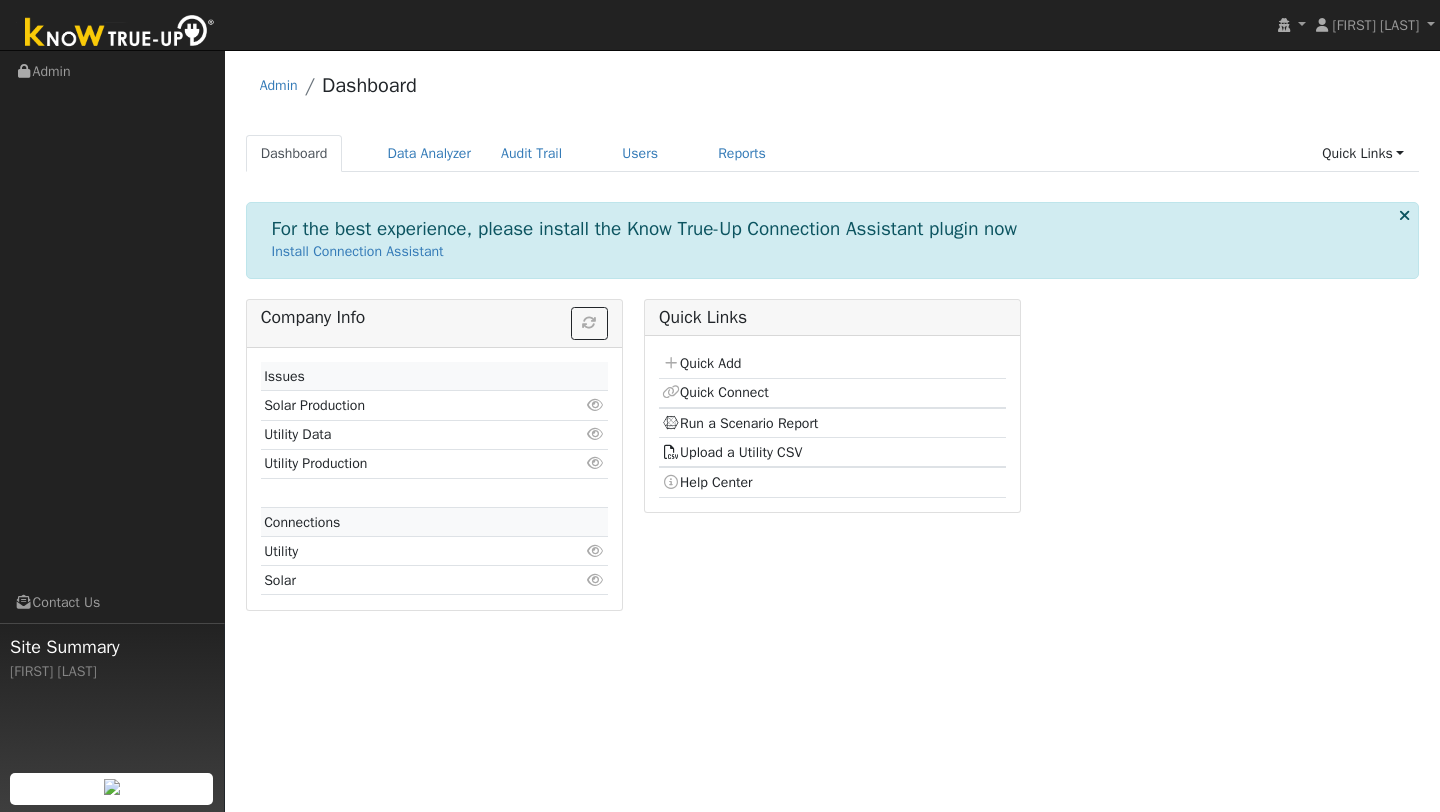 scroll, scrollTop: 0, scrollLeft: 0, axis: both 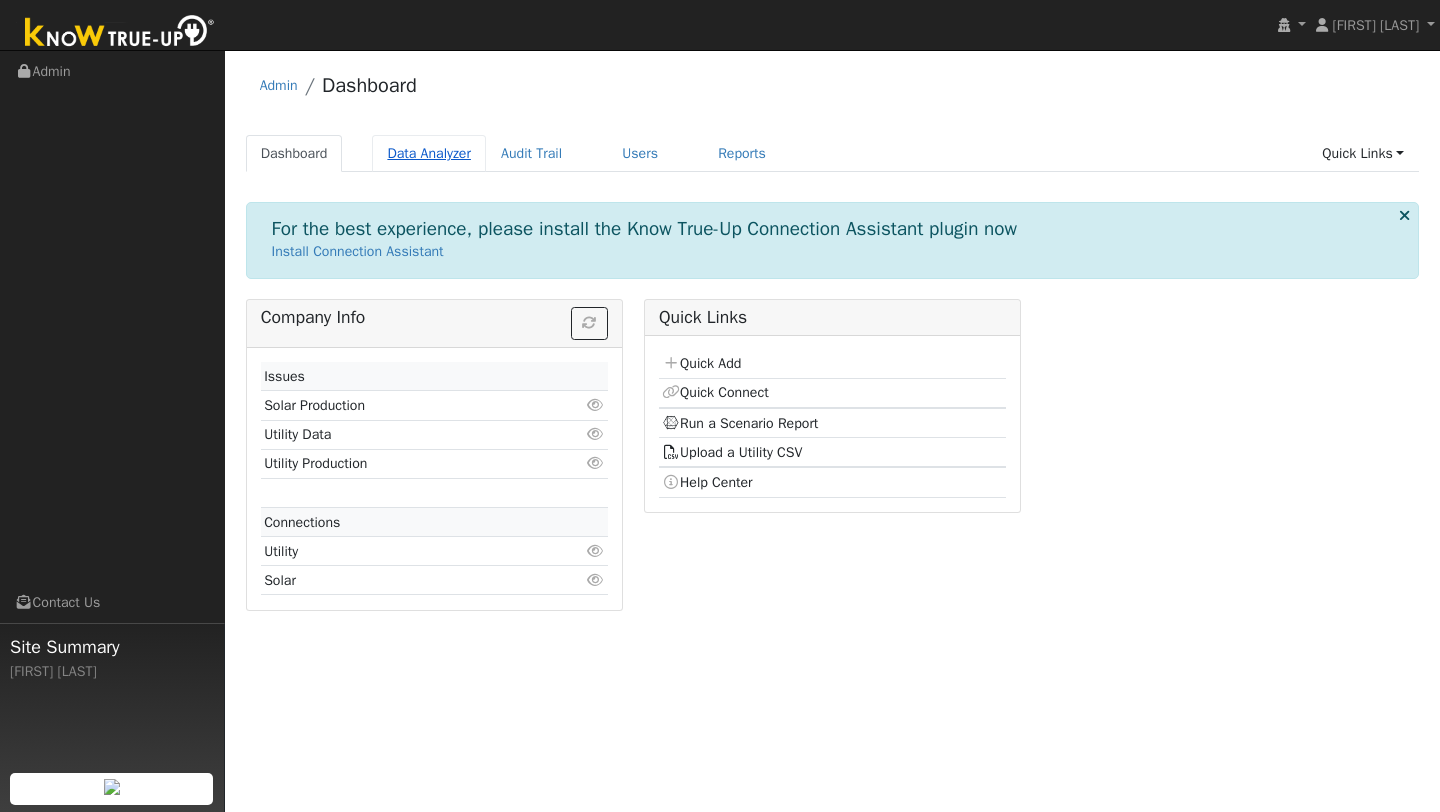 click on "Data Analyzer" at bounding box center [429, 153] 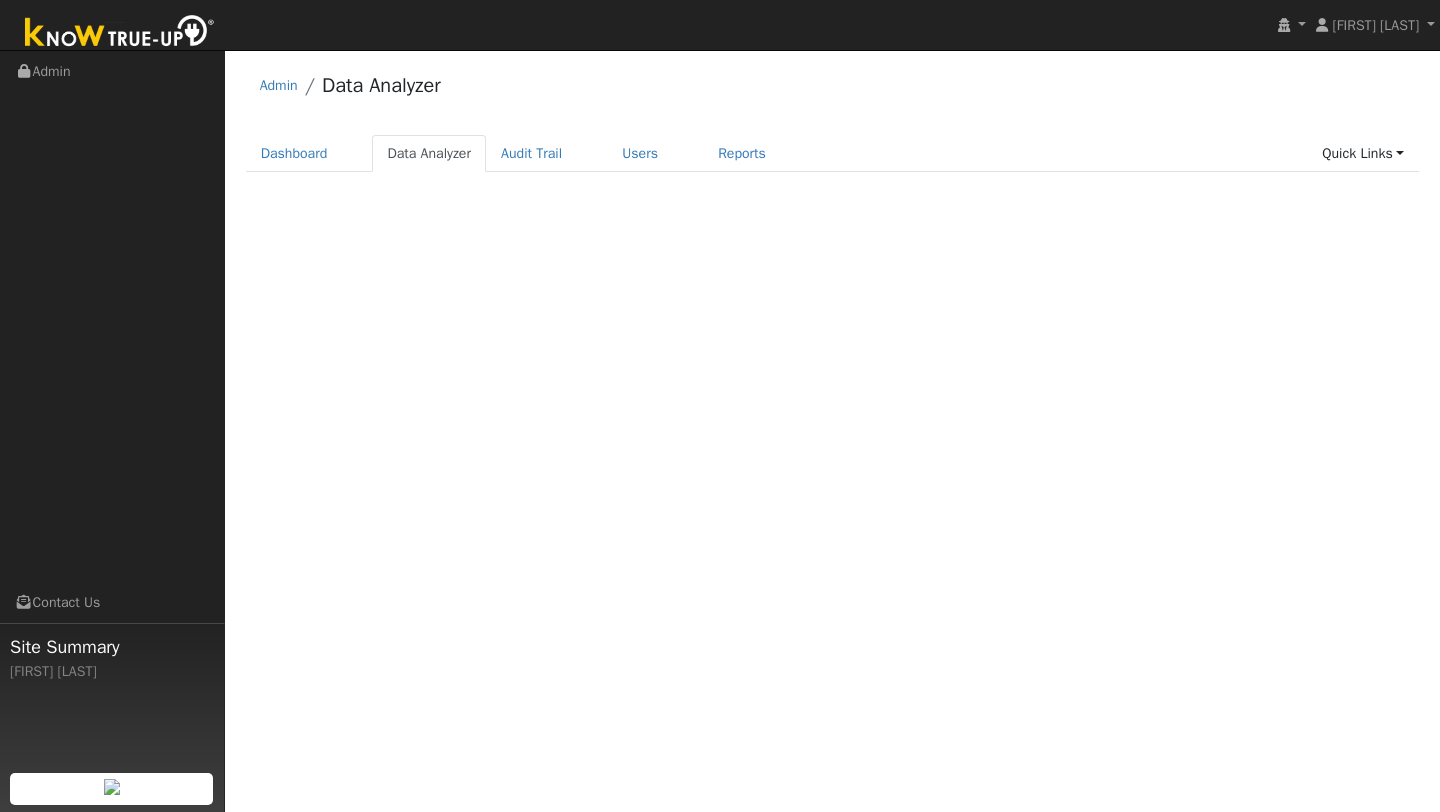 scroll, scrollTop: 0, scrollLeft: 0, axis: both 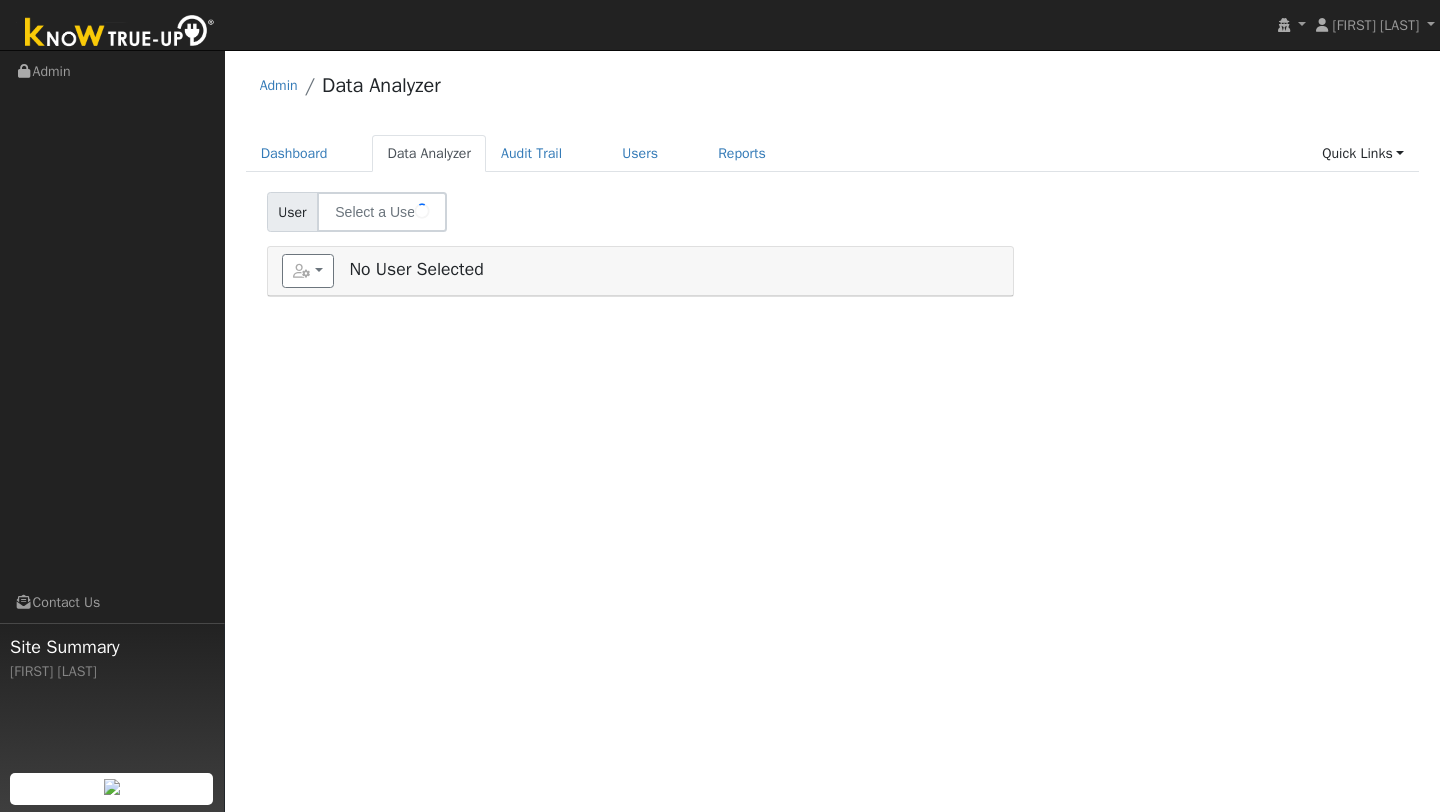 type on "[FIRST] [LAST]" 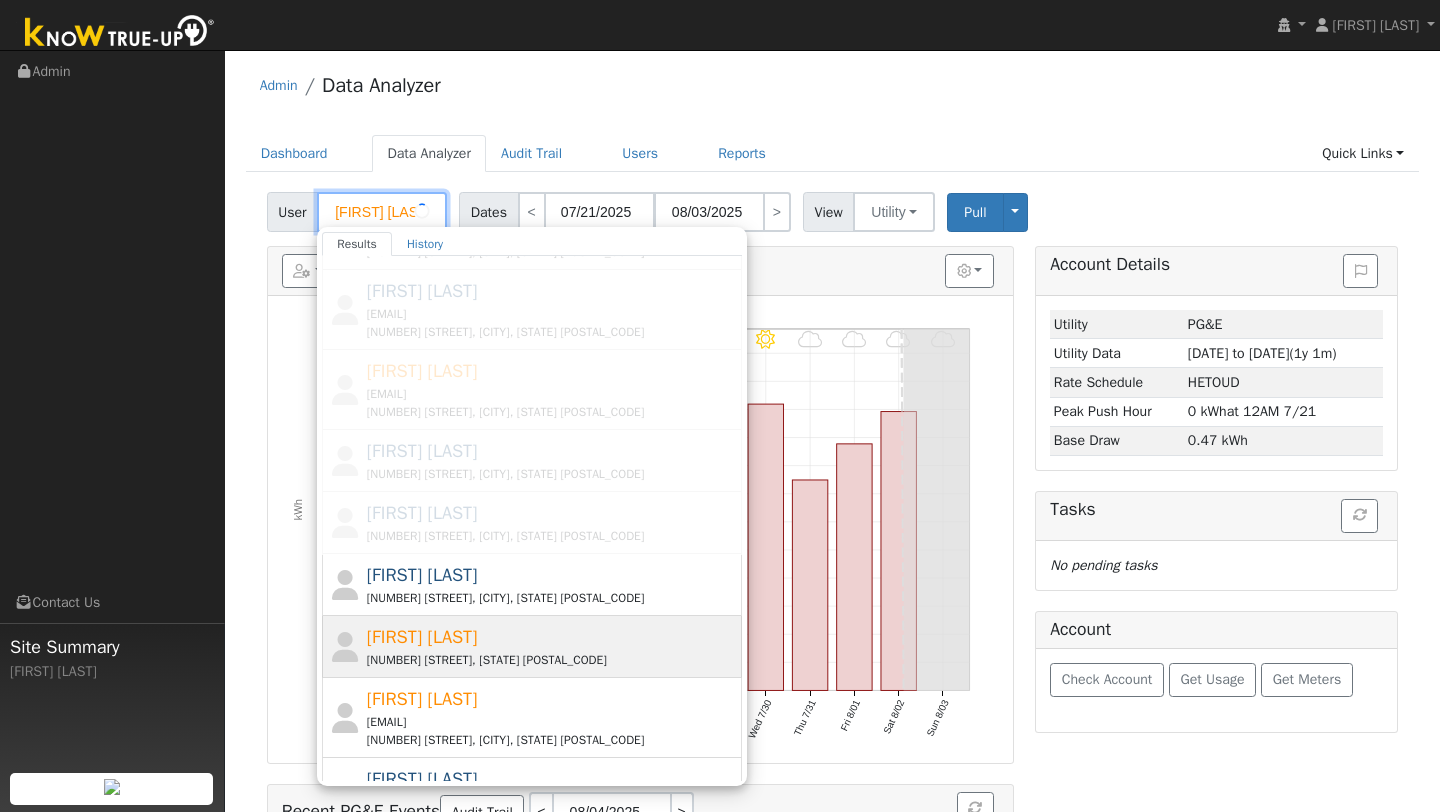 scroll, scrollTop: 0, scrollLeft: 0, axis: both 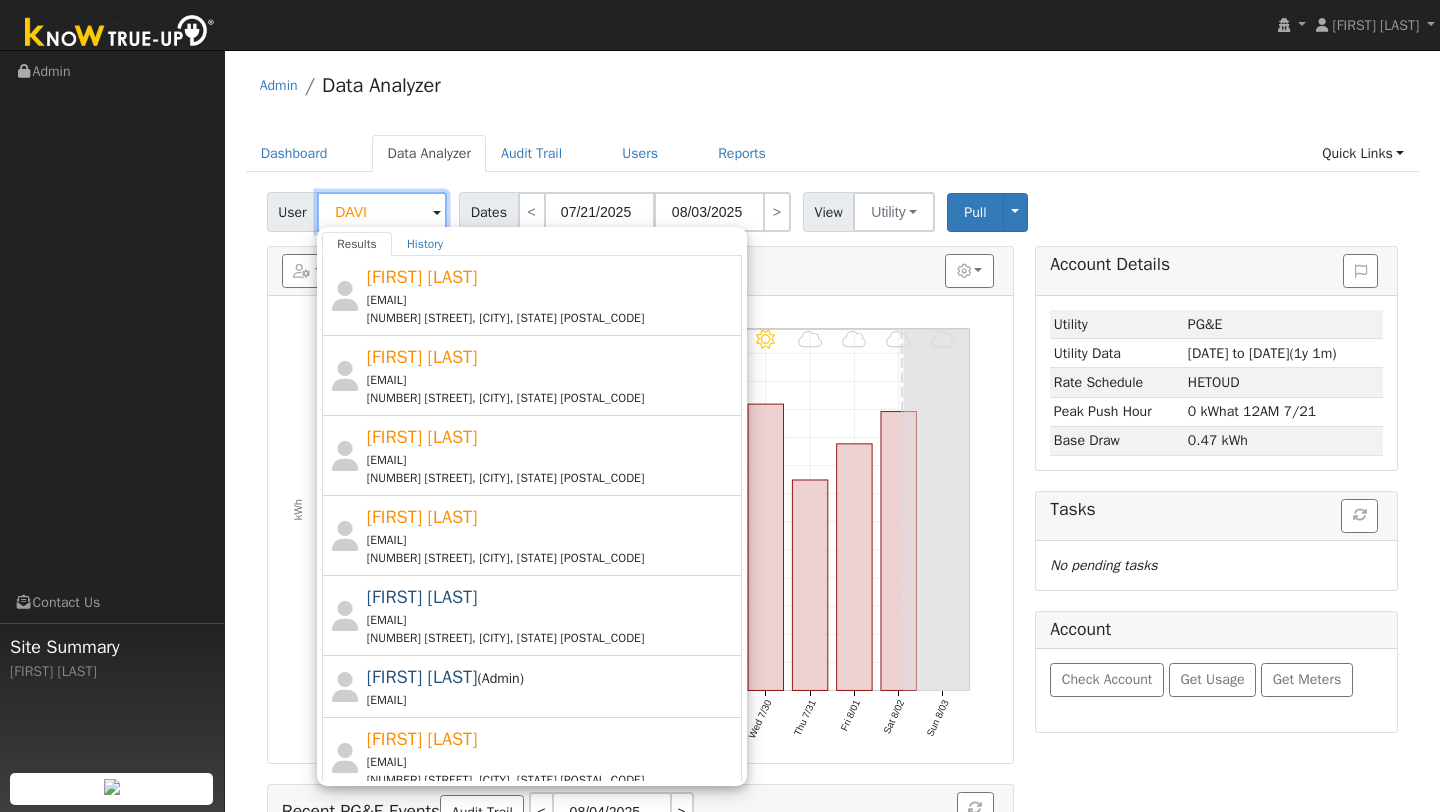 type on "DAVI" 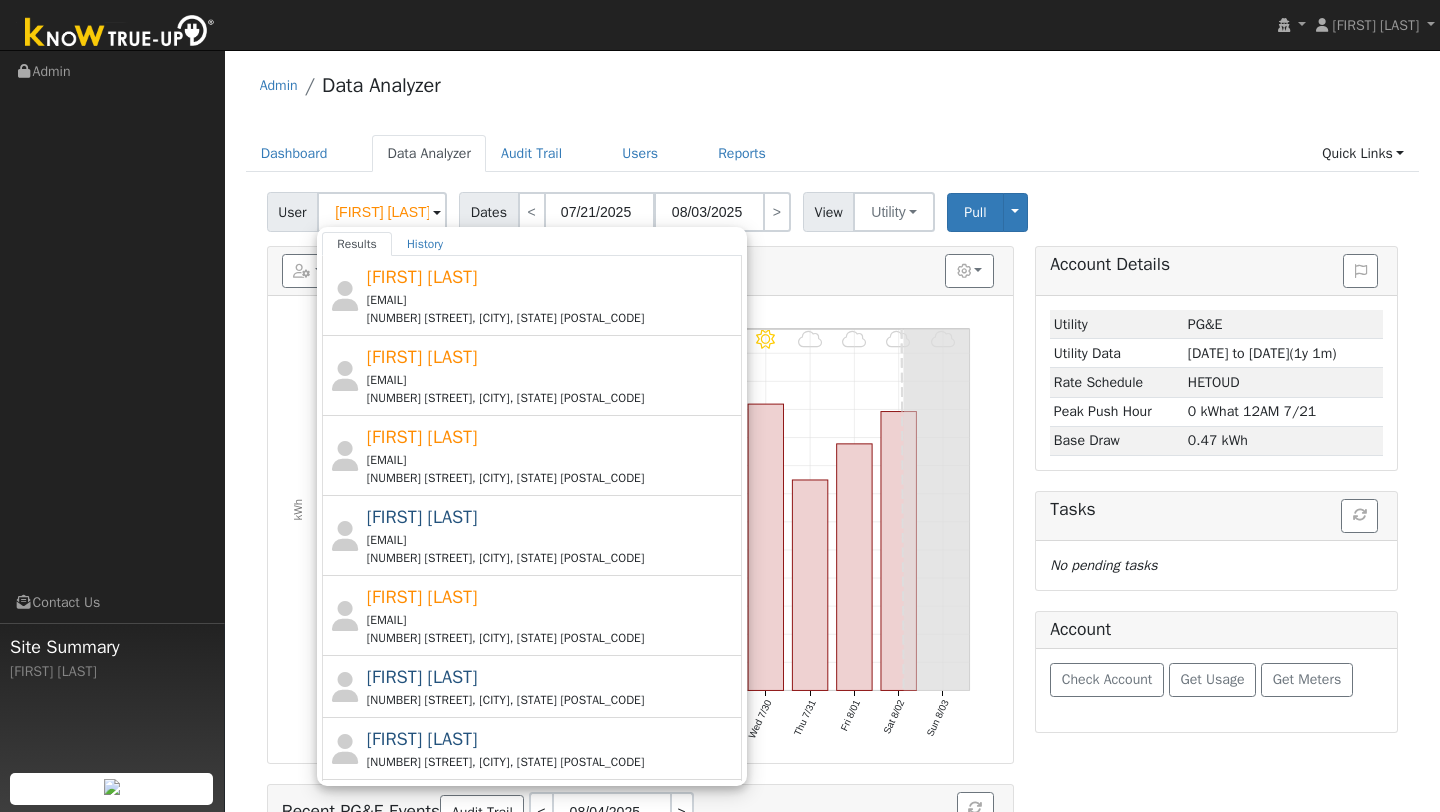 click on "Admin
Data Analyzer" at bounding box center (833, 90) 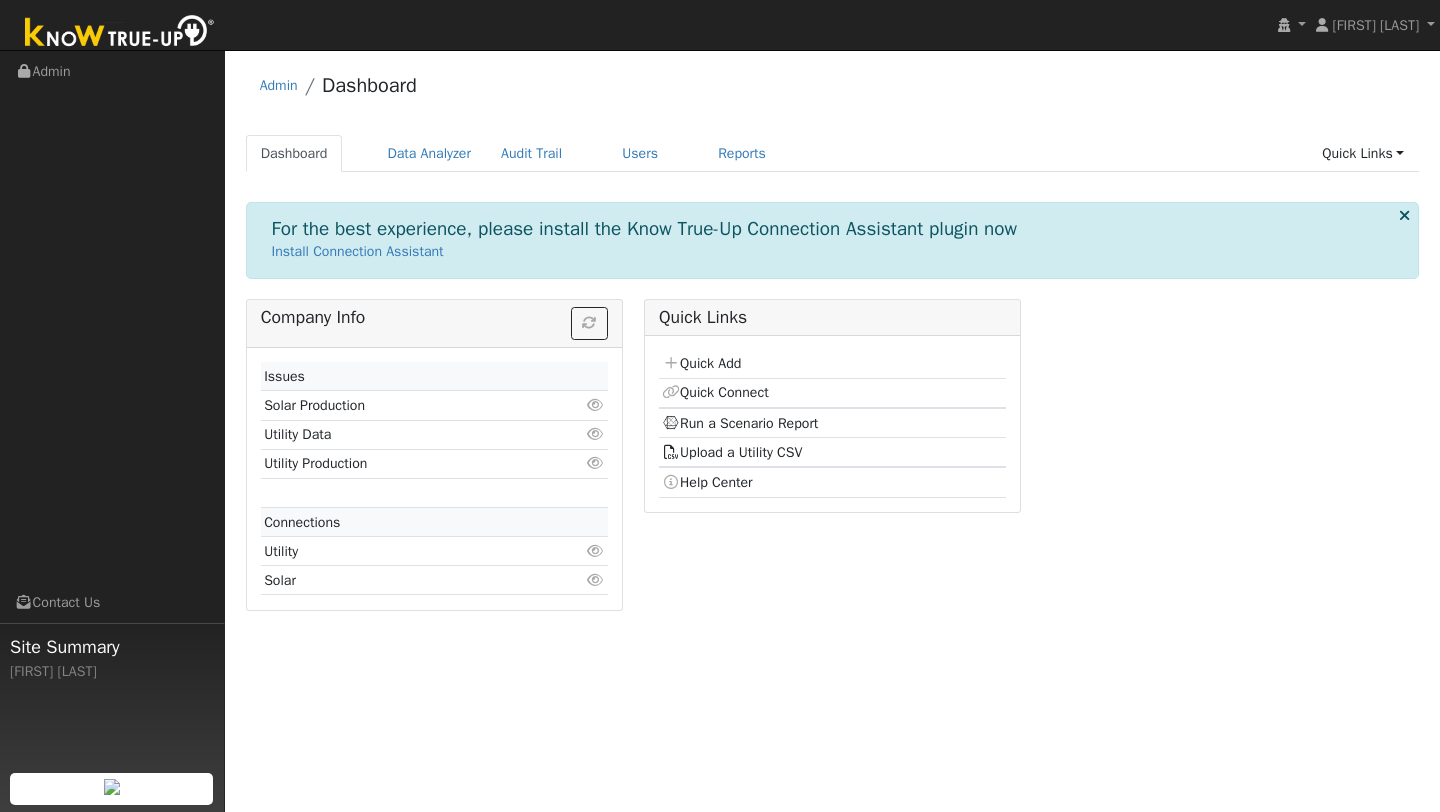scroll, scrollTop: 0, scrollLeft: 0, axis: both 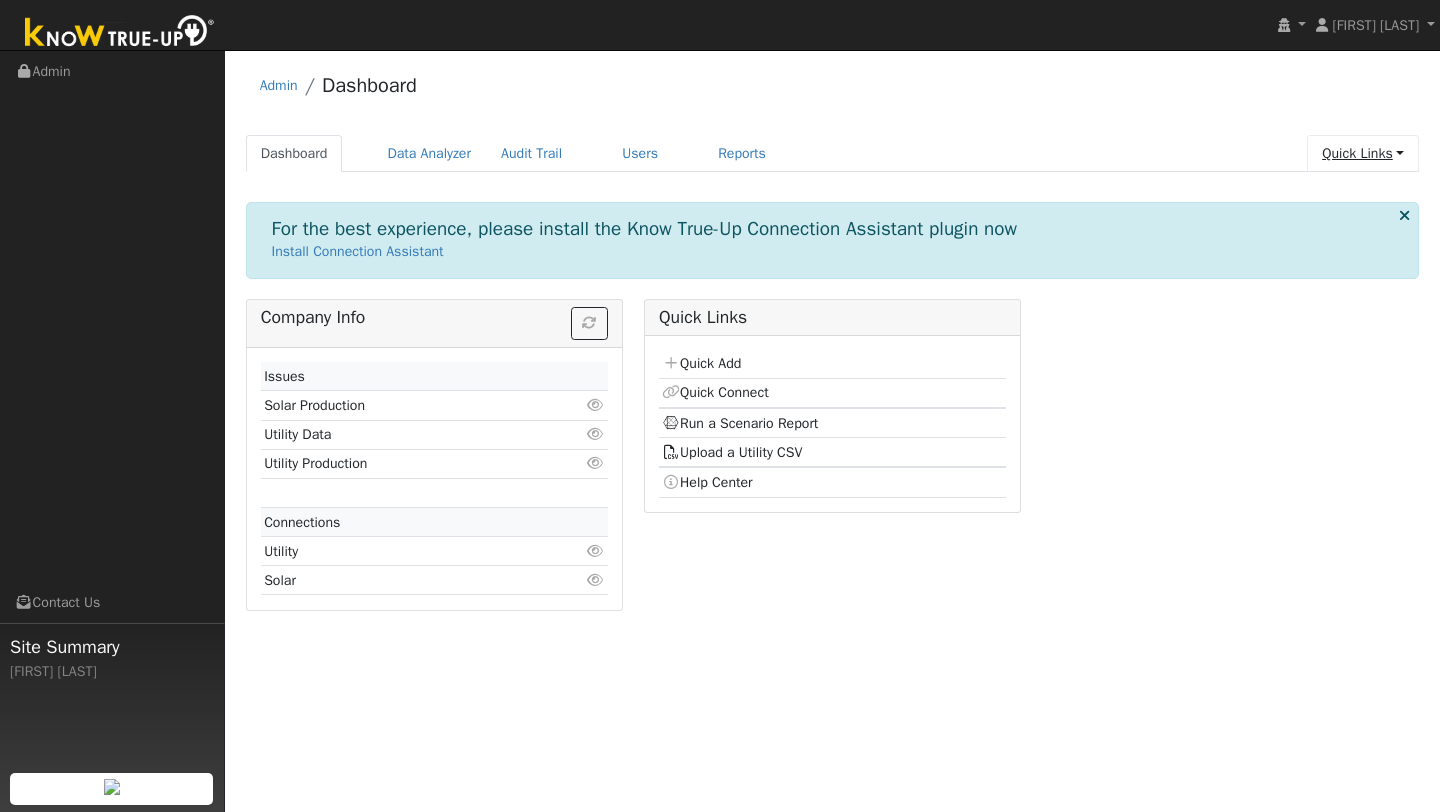 click on "Quick Links" at bounding box center (1363, 153) 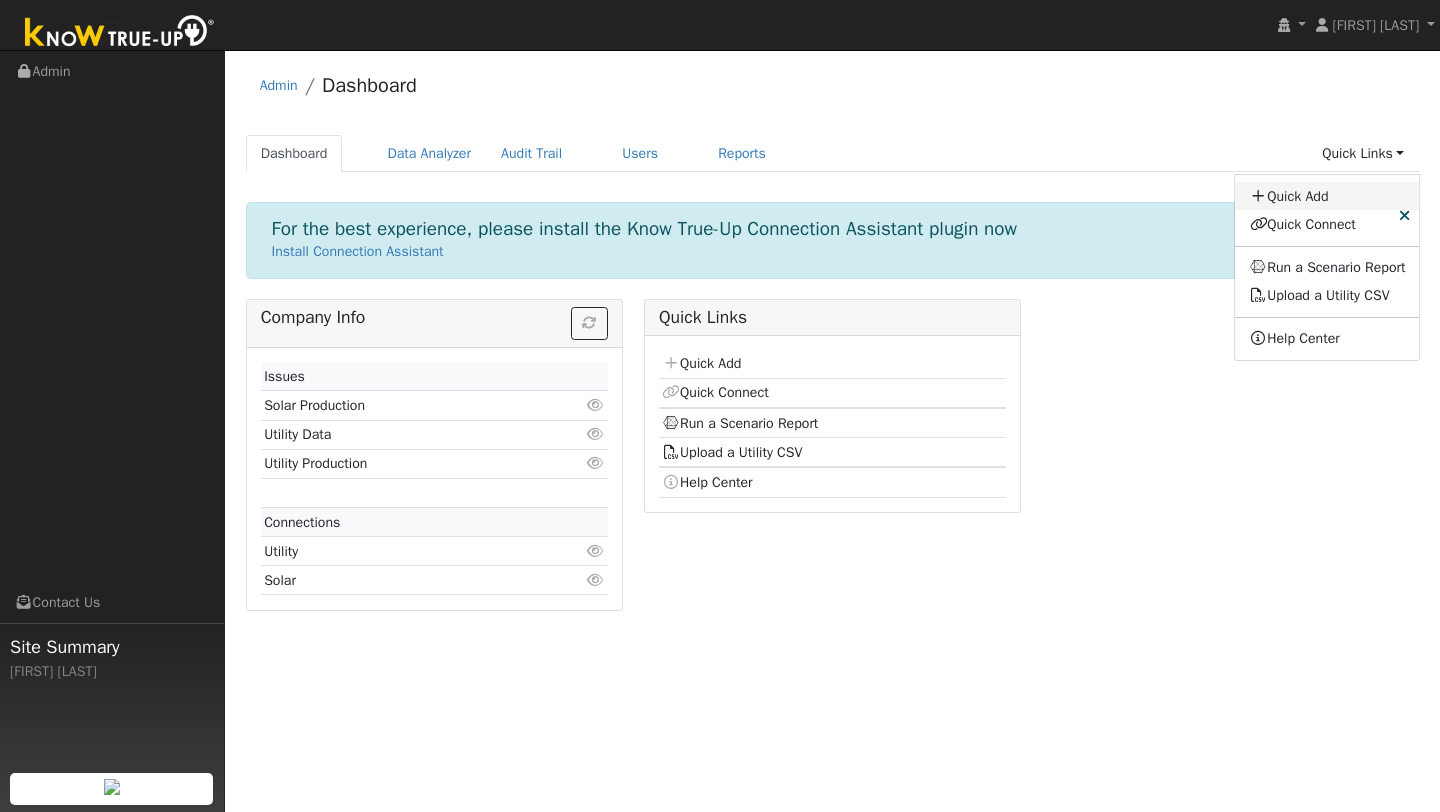 click on "Quick Add" at bounding box center [1328, 196] 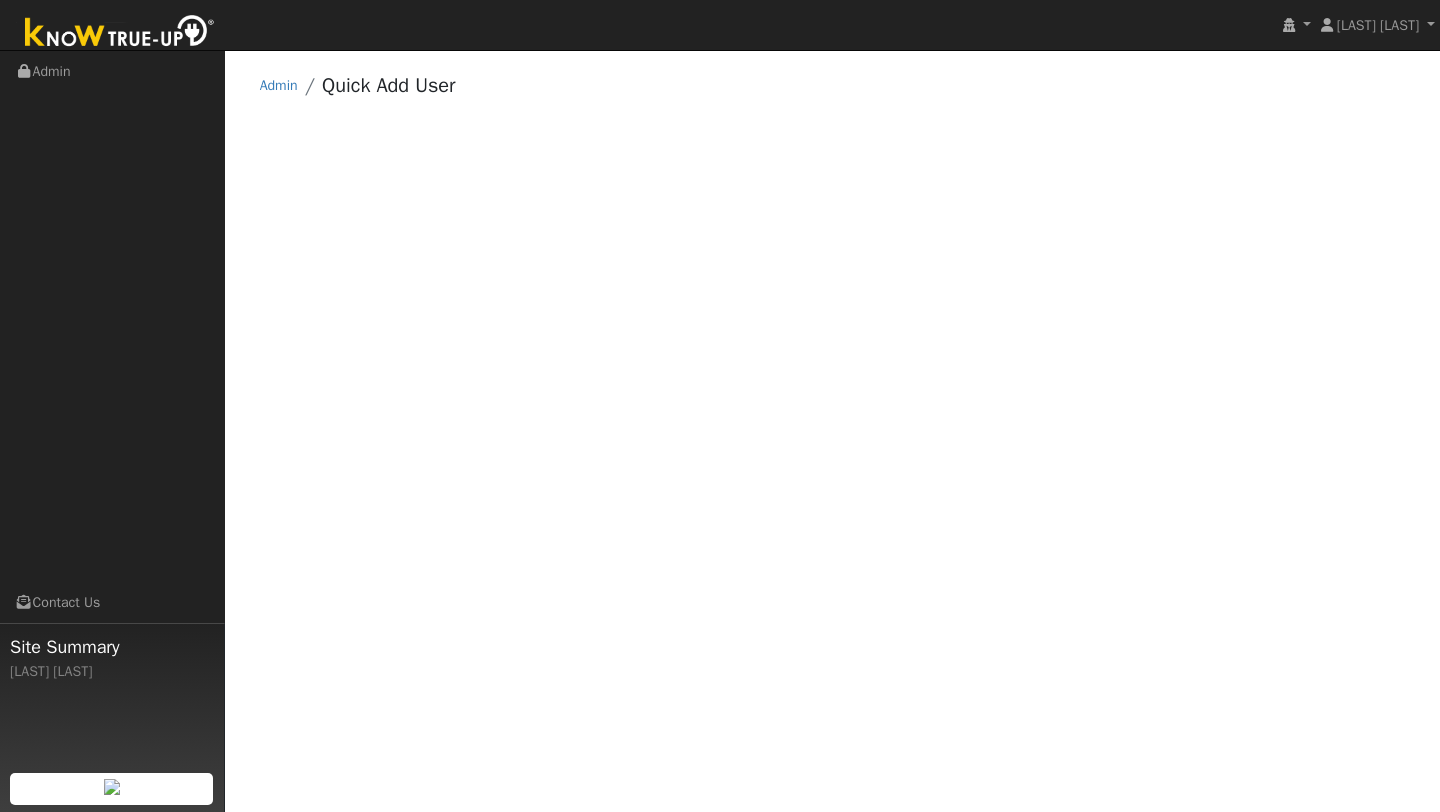 scroll, scrollTop: 0, scrollLeft: 0, axis: both 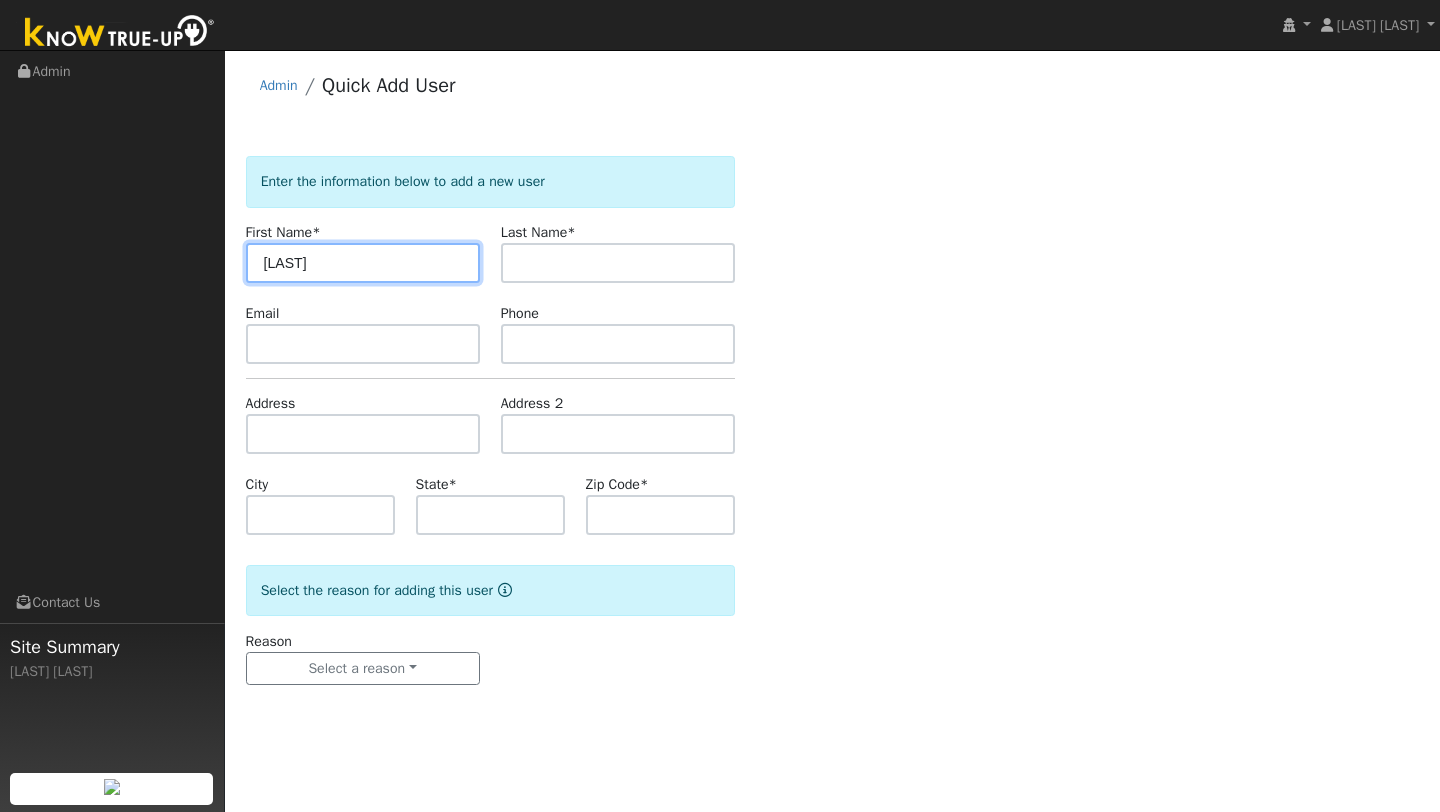 type on "David" 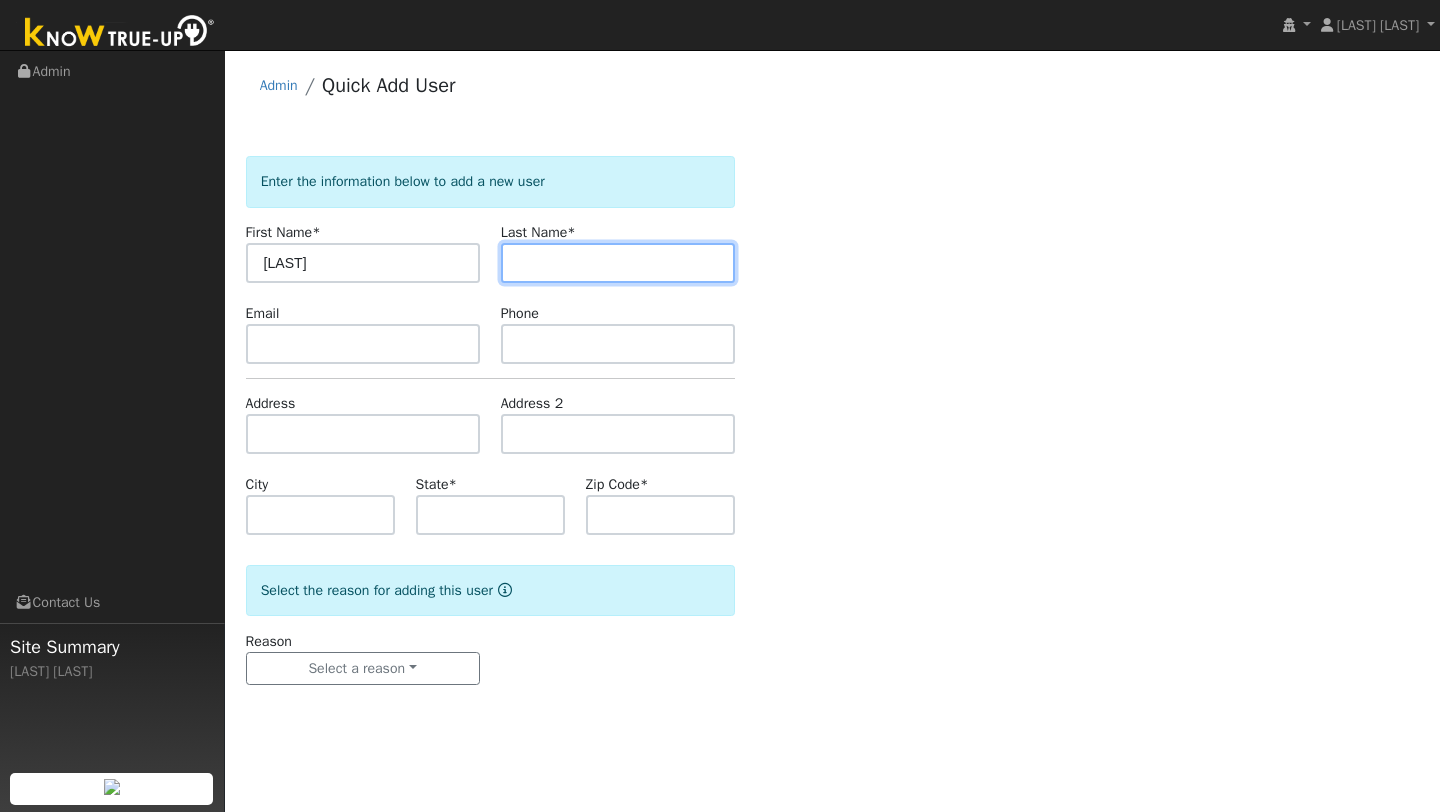 click at bounding box center (618, 263) 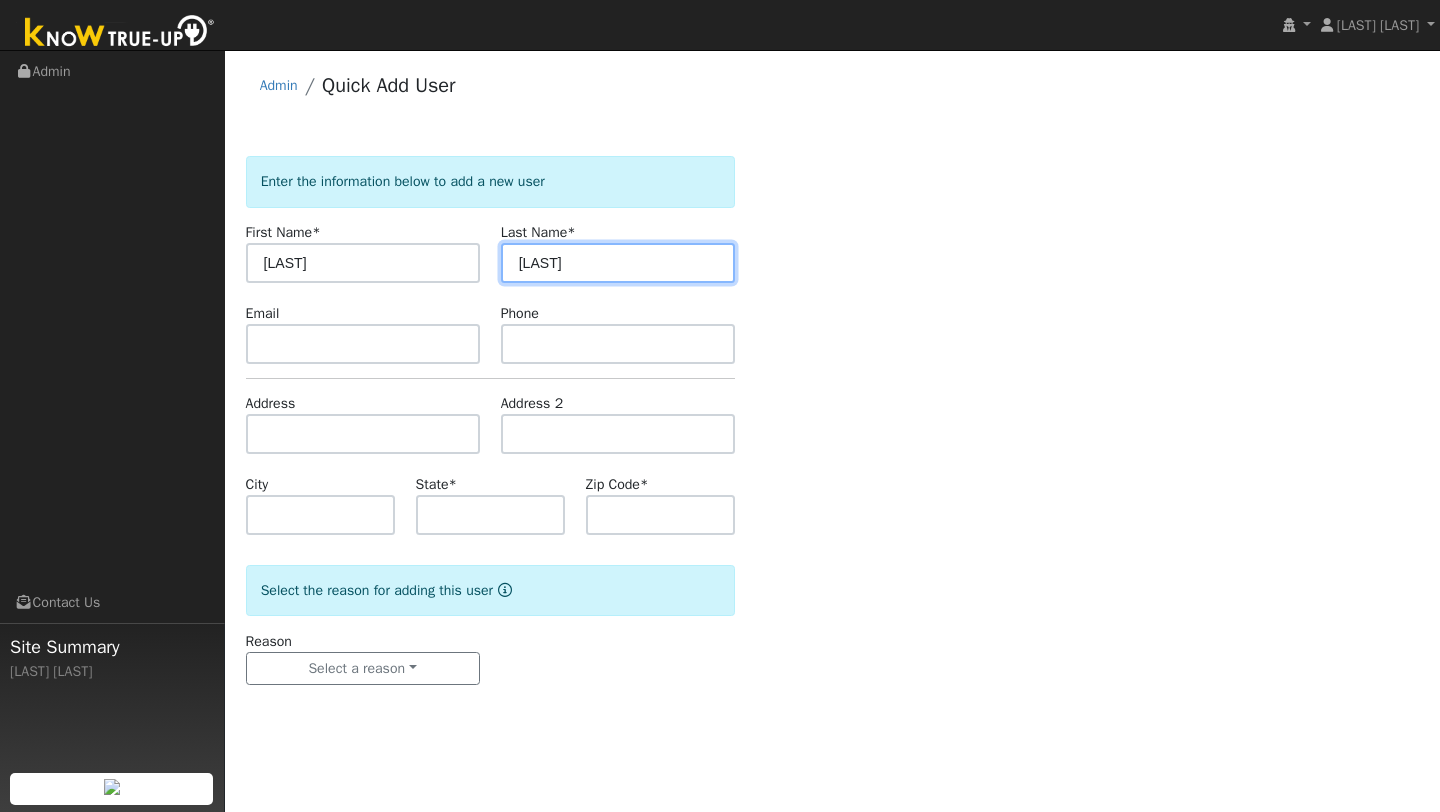 type on "Hickman" 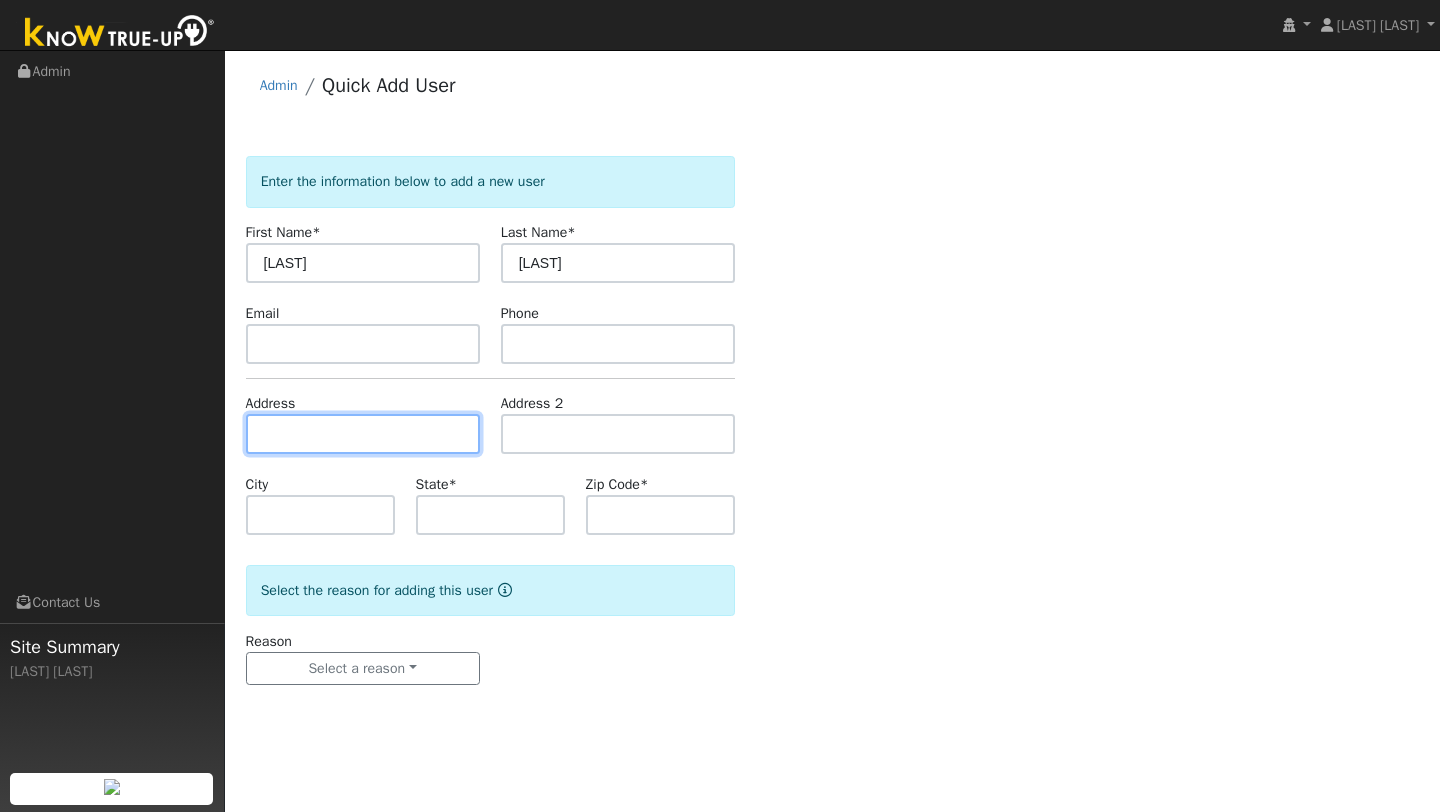 click at bounding box center [363, 434] 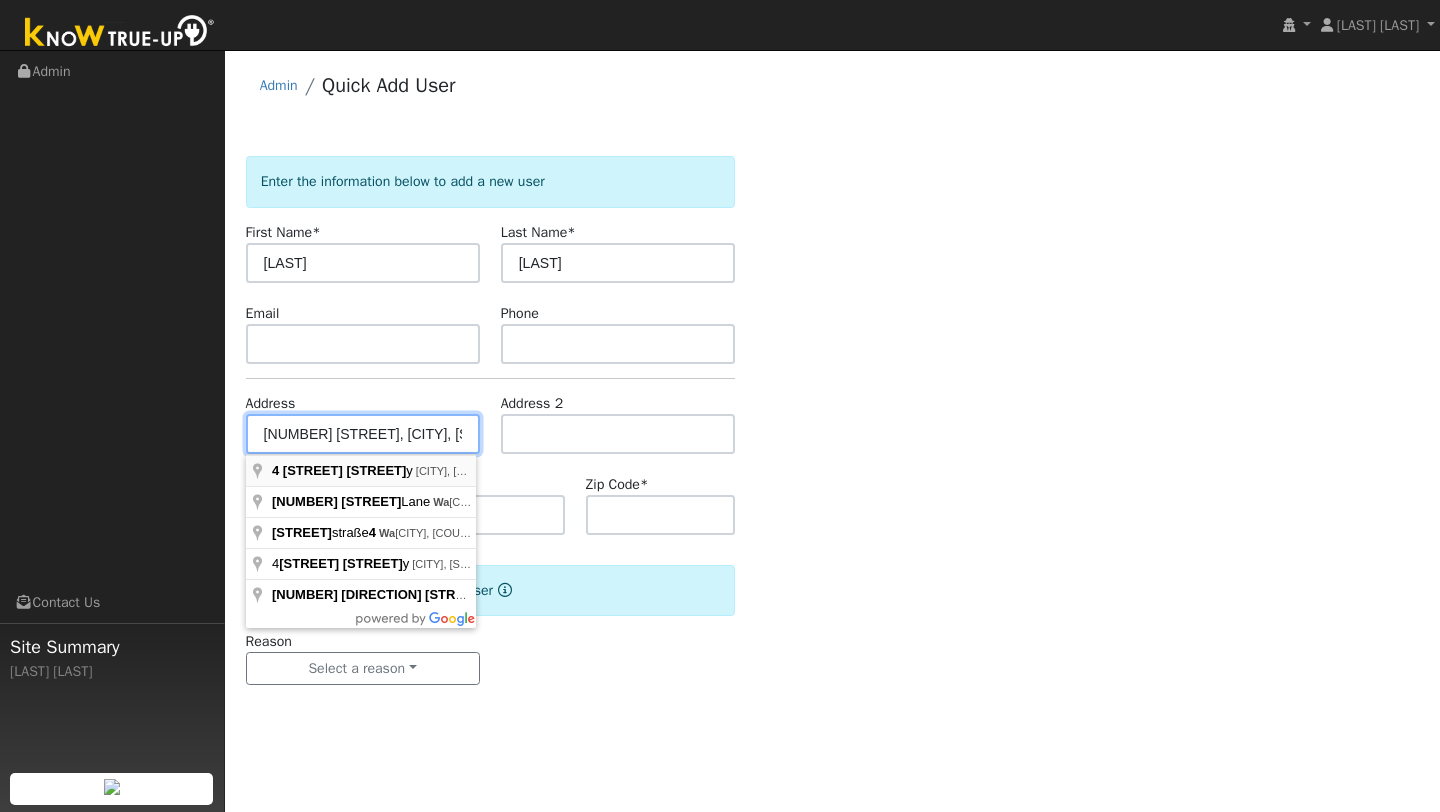 type on "4 Baja Way" 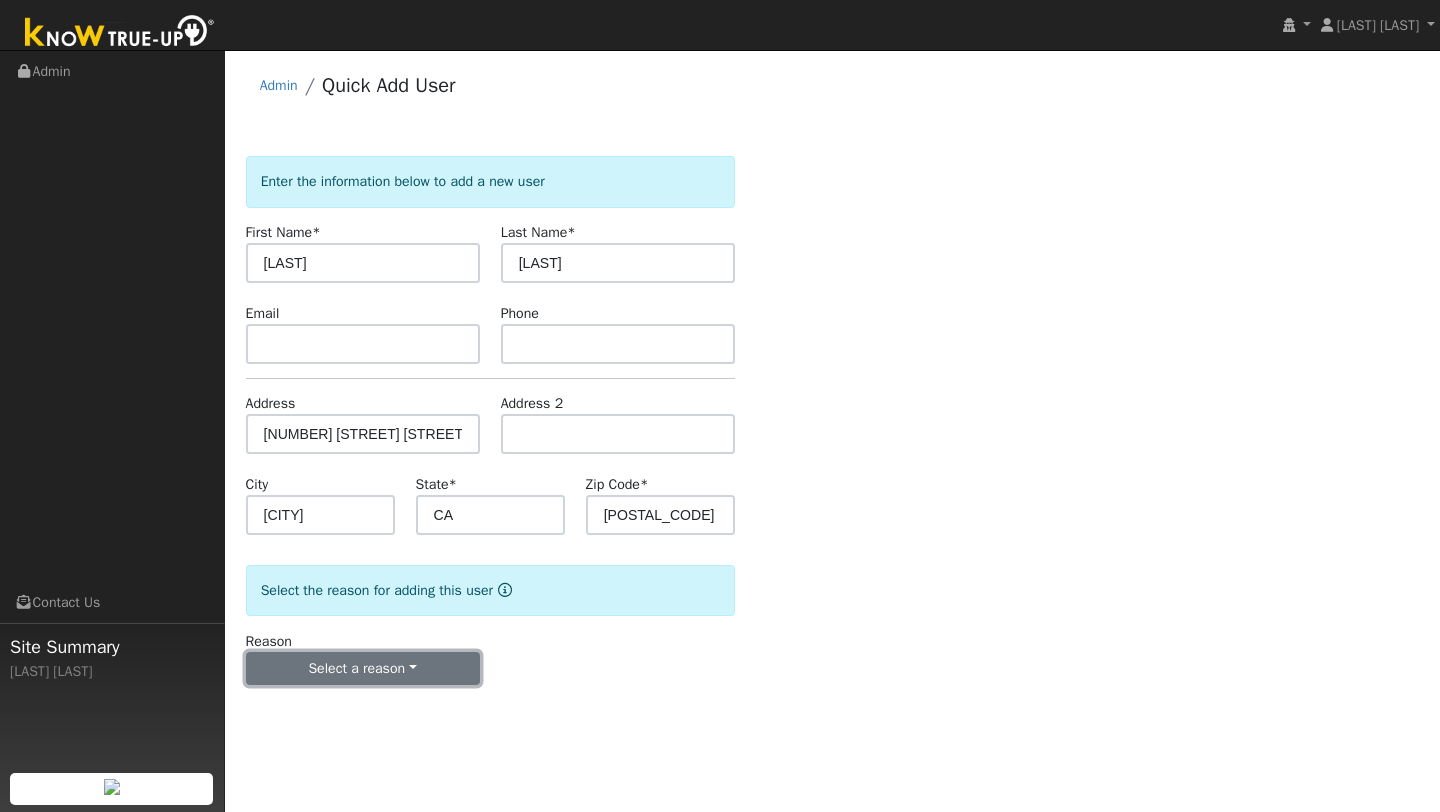 click on "Select a reason" at bounding box center [363, 669] 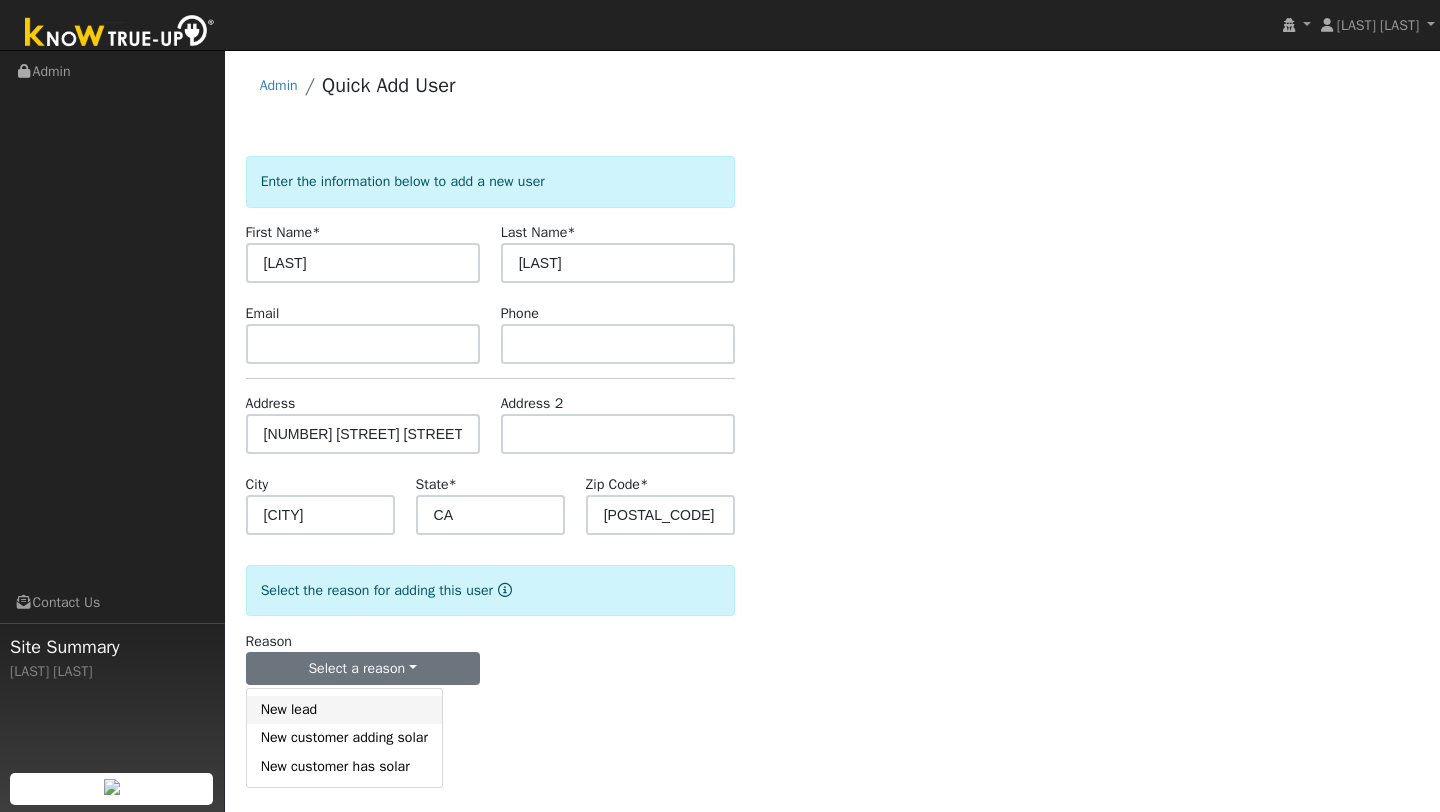 click on "New lead" at bounding box center [344, 710] 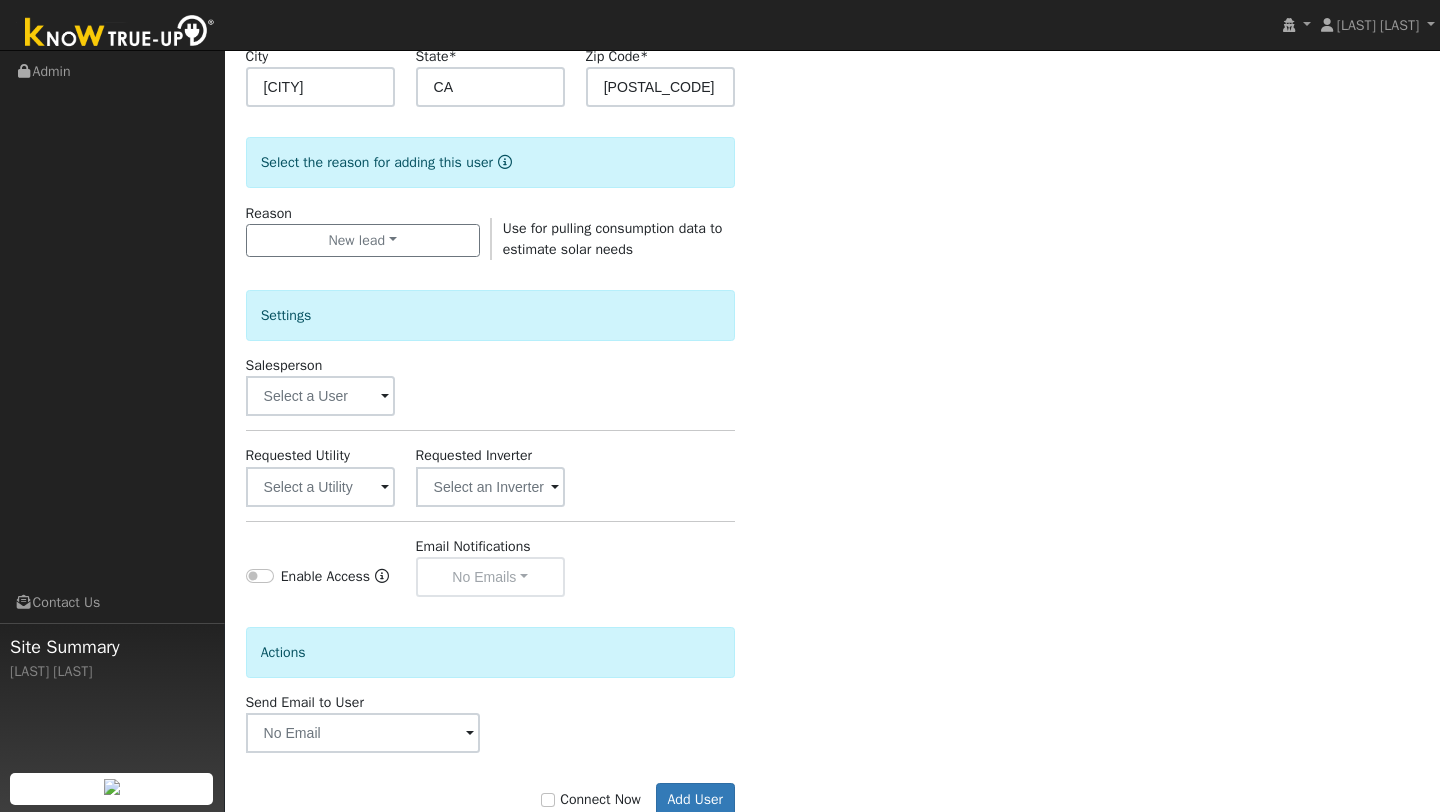 scroll, scrollTop: 465, scrollLeft: 0, axis: vertical 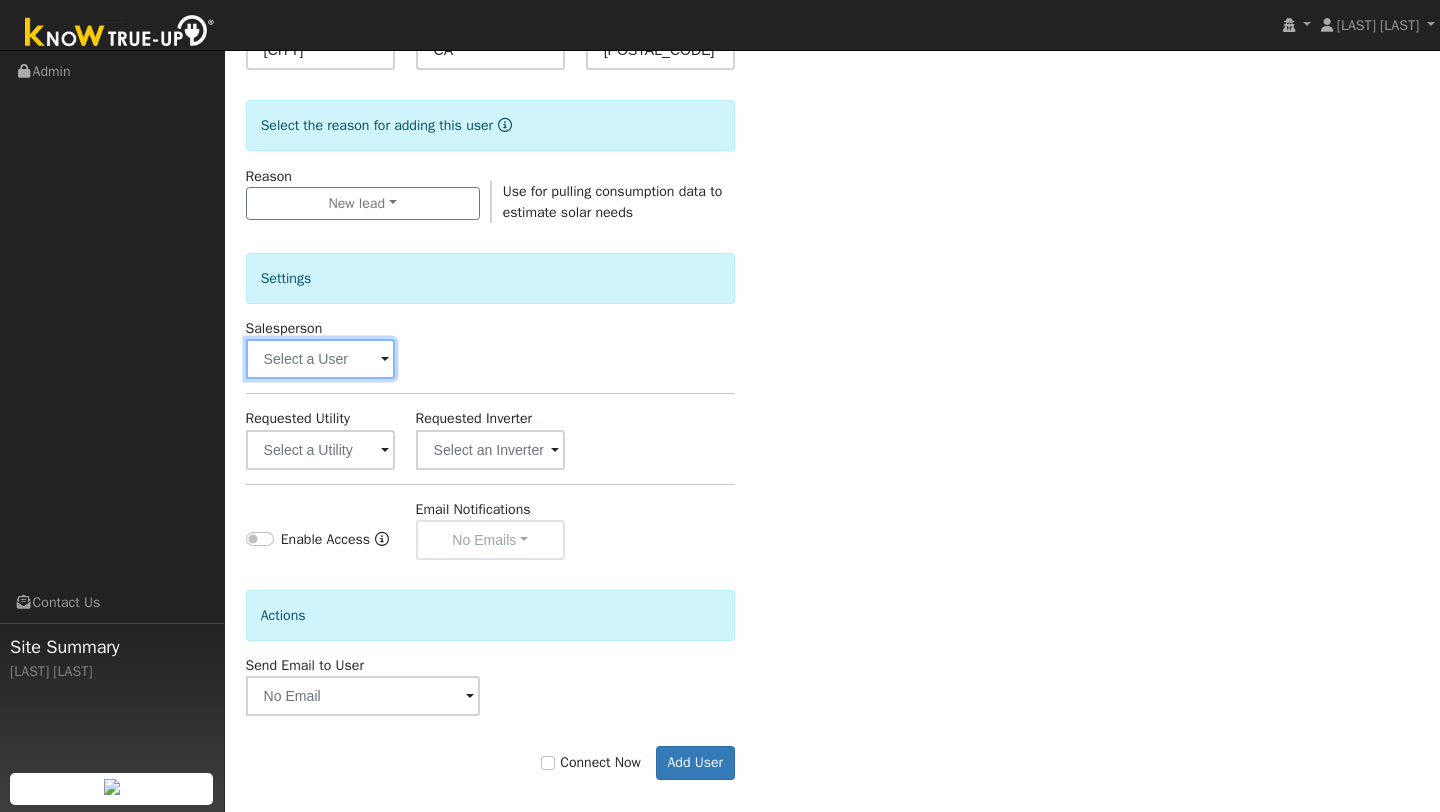 click at bounding box center [320, 359] 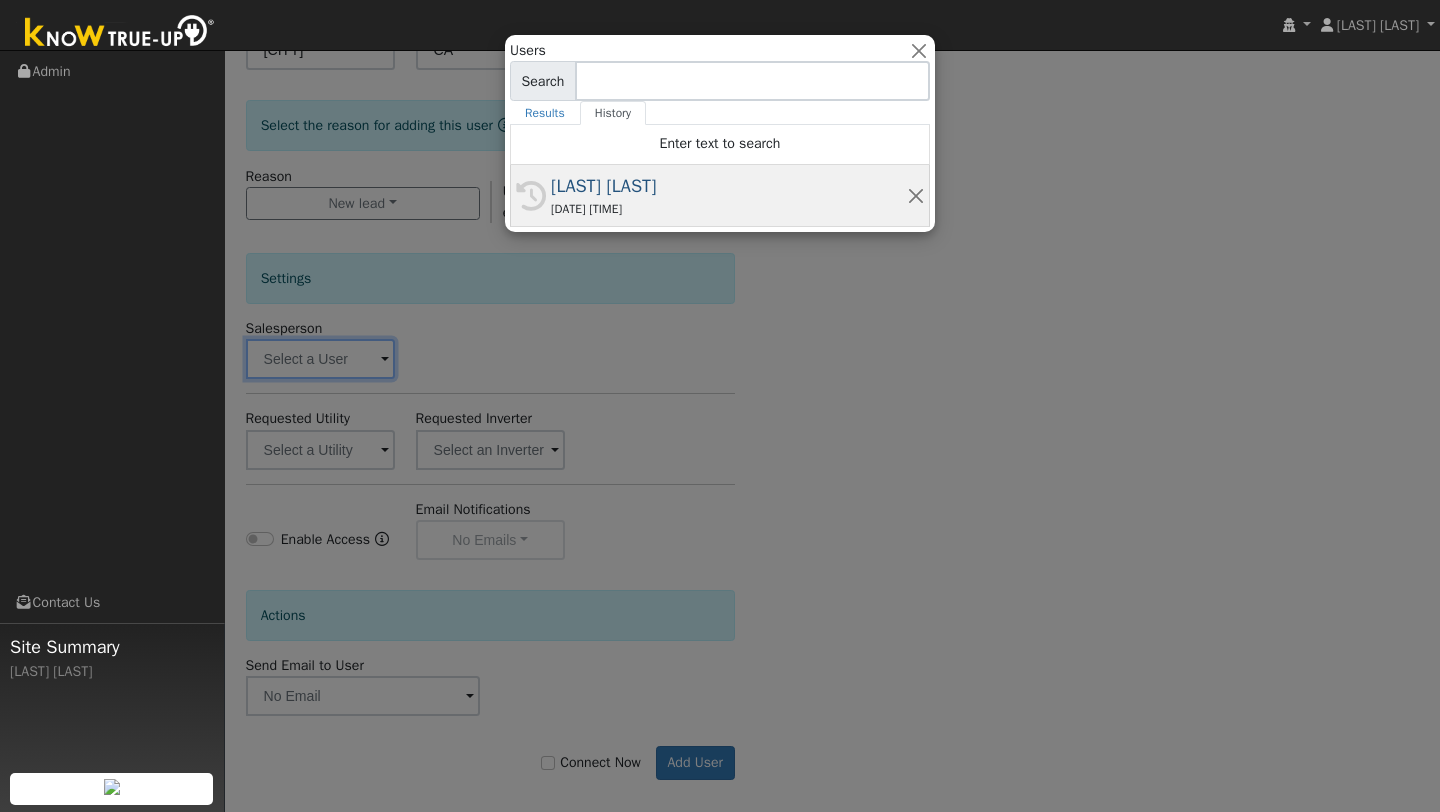 click on "07/31/2025 8:48 PM" at bounding box center (729, 209) 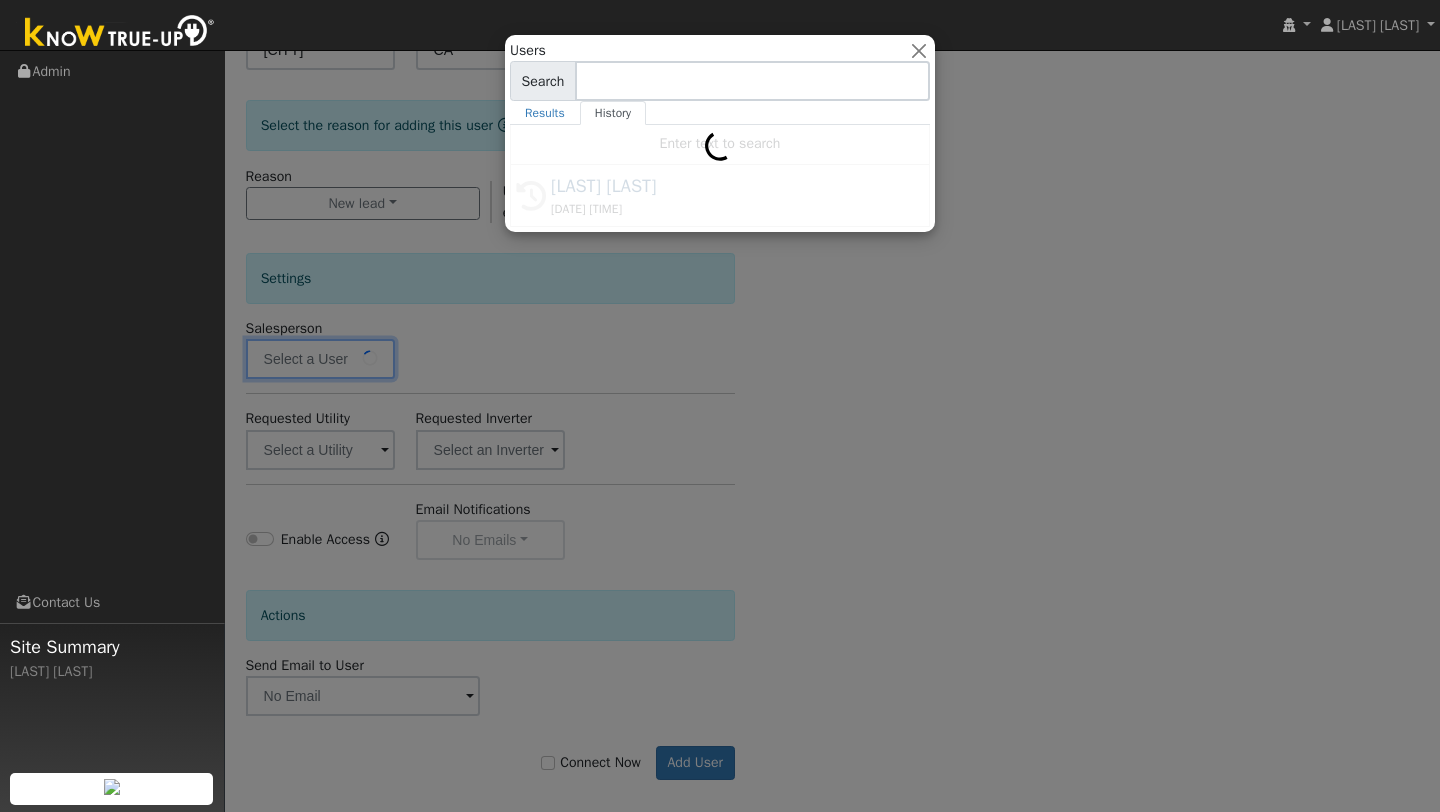 type on "[FIRST] [LAST]" 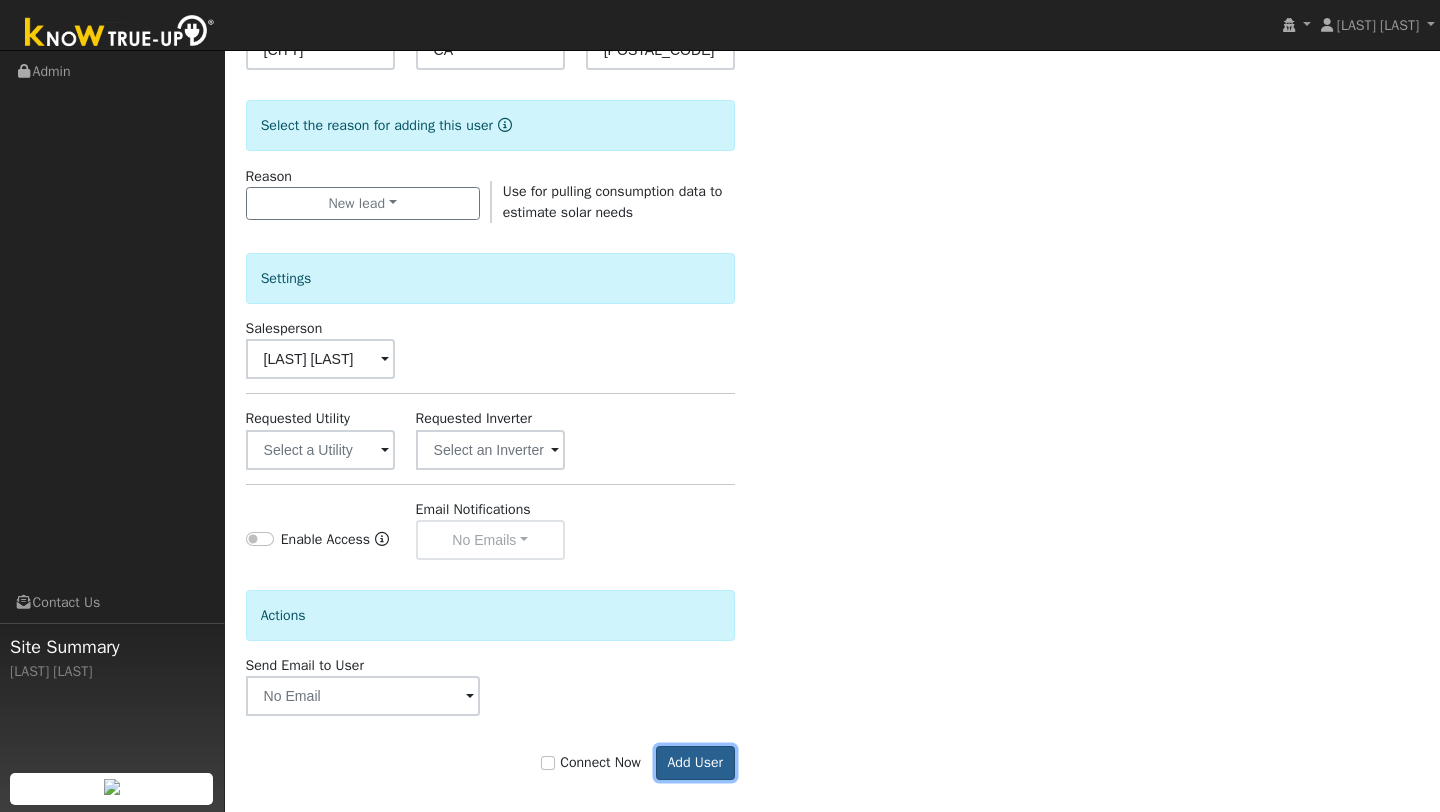 click on "Add User" at bounding box center (695, 763) 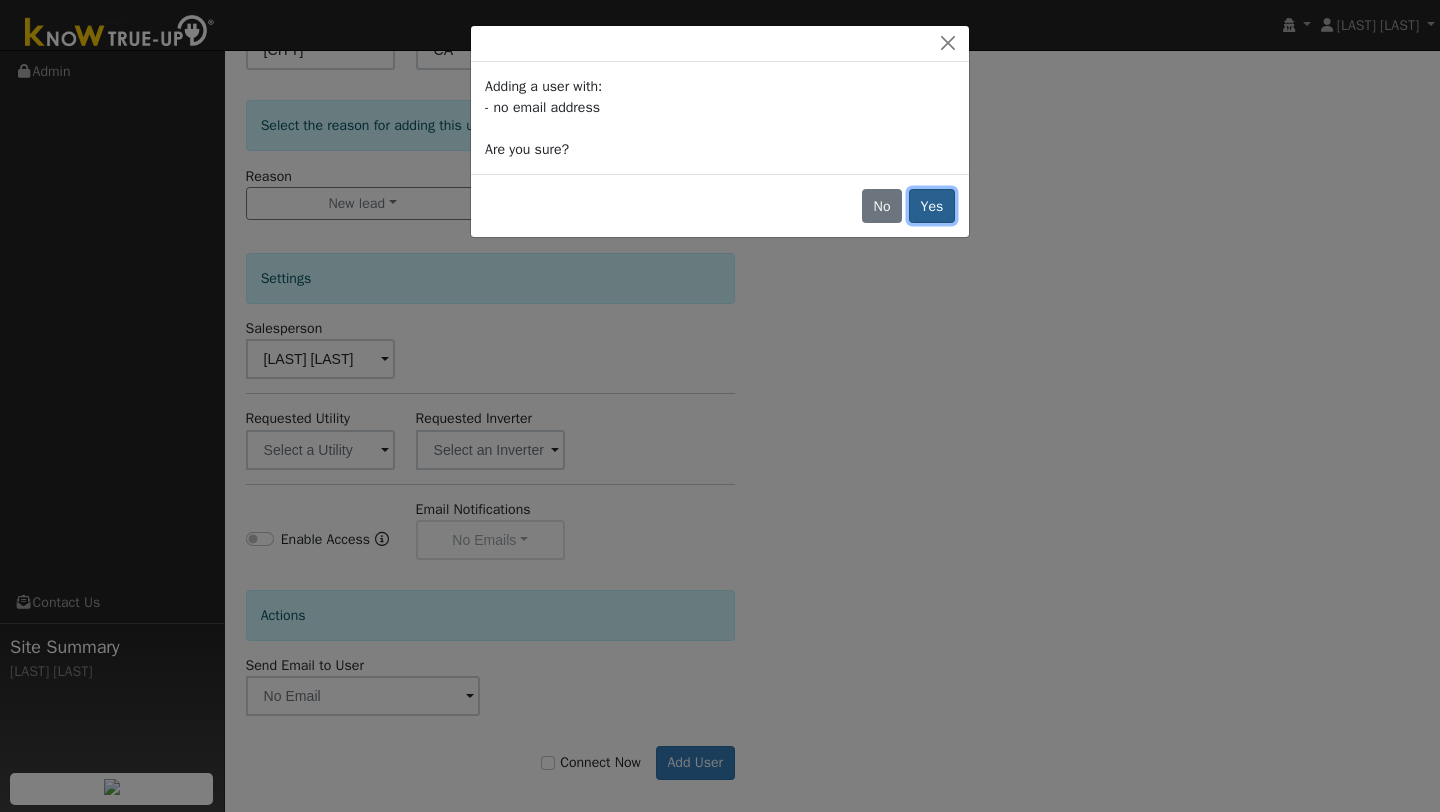 click on "Yes" at bounding box center [932, 206] 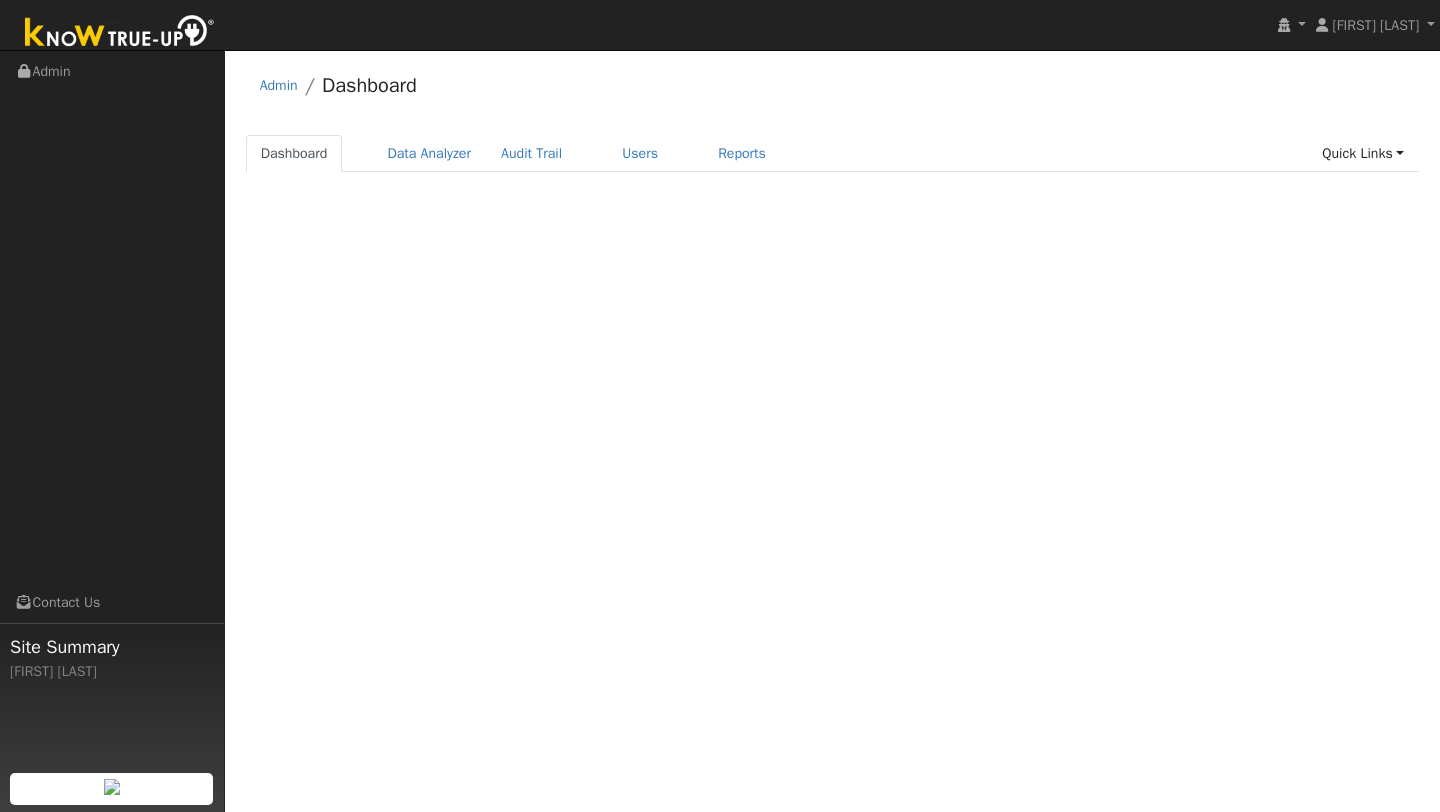 scroll, scrollTop: 0, scrollLeft: 0, axis: both 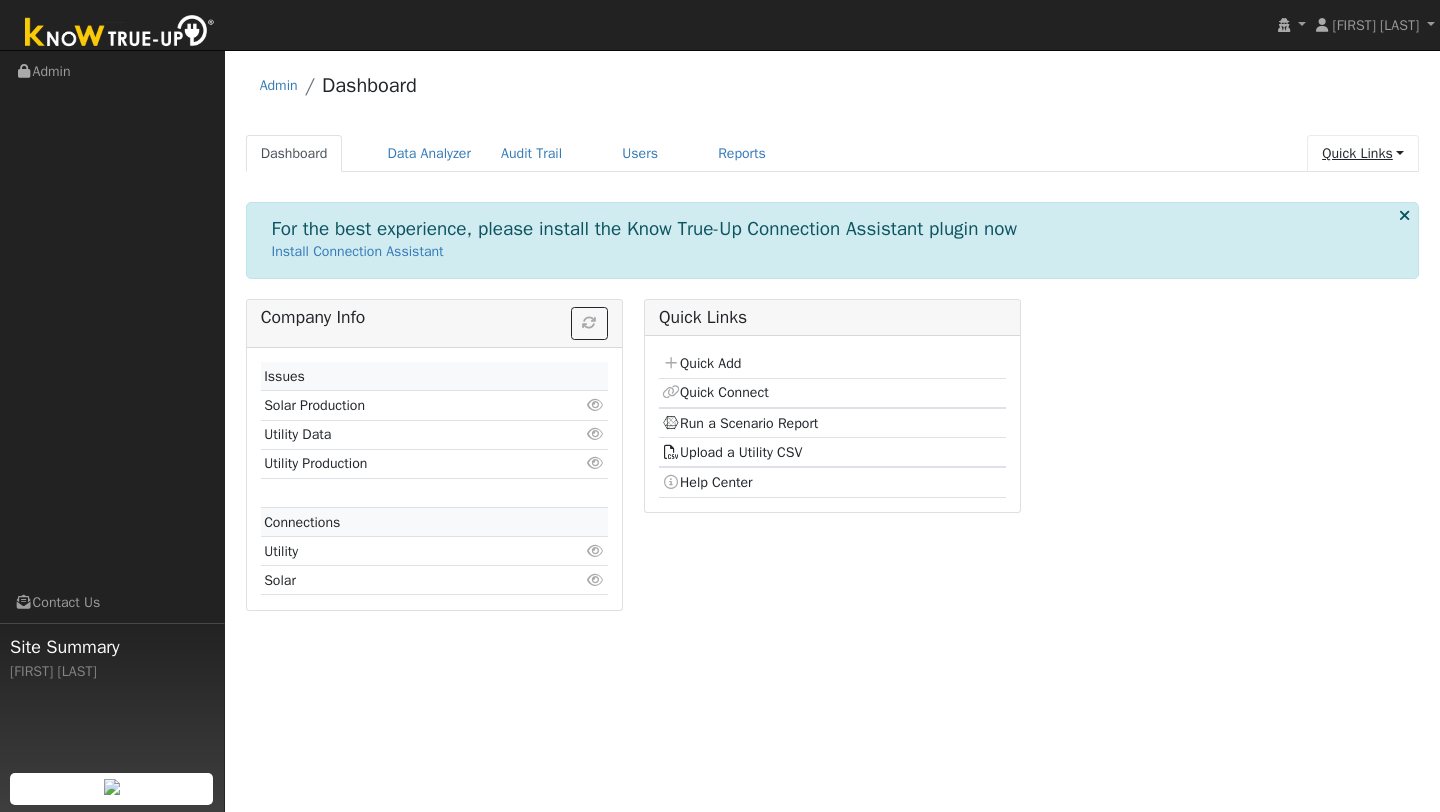 click on "Quick Links" at bounding box center [1363, 153] 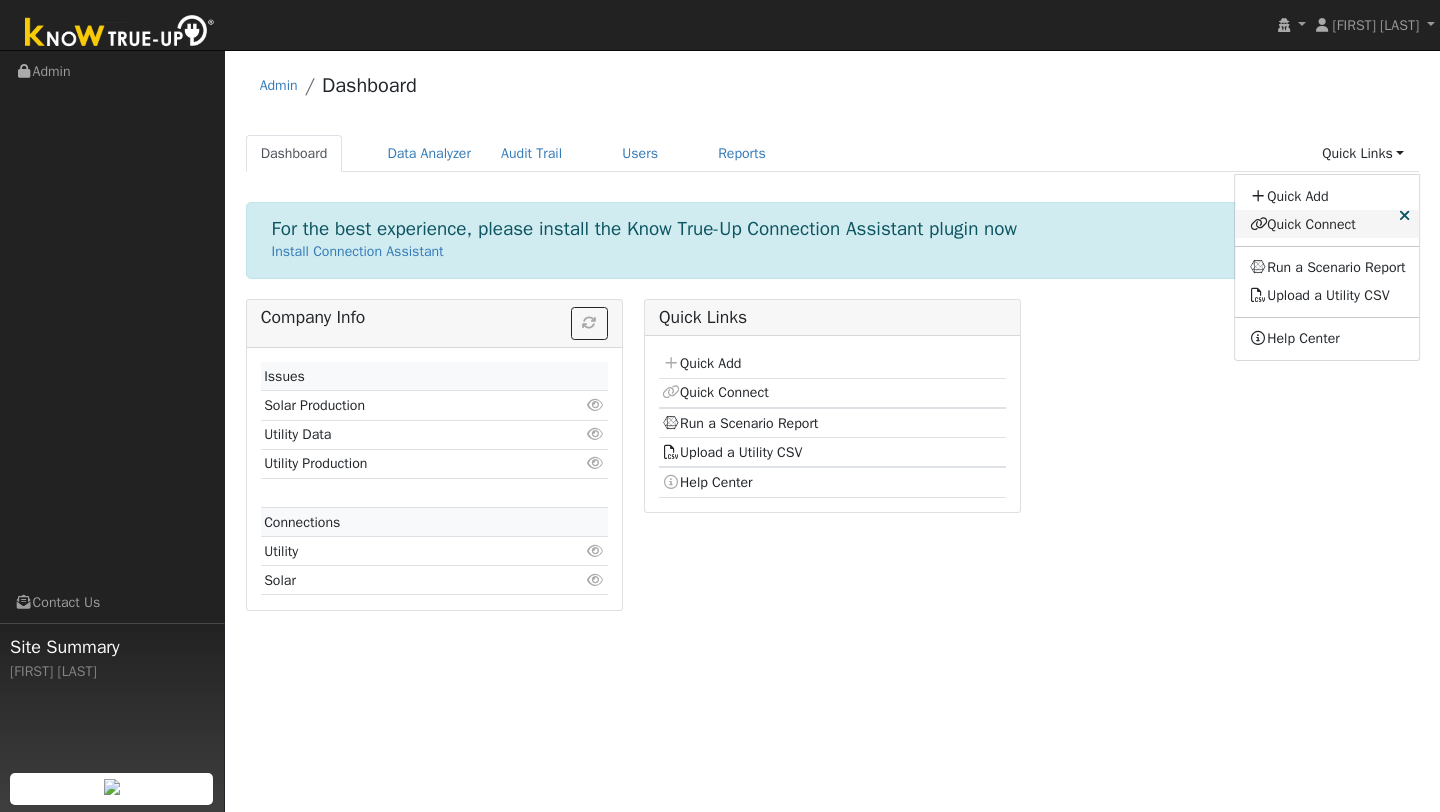 click on "Quick Connect" at bounding box center (1328, 224) 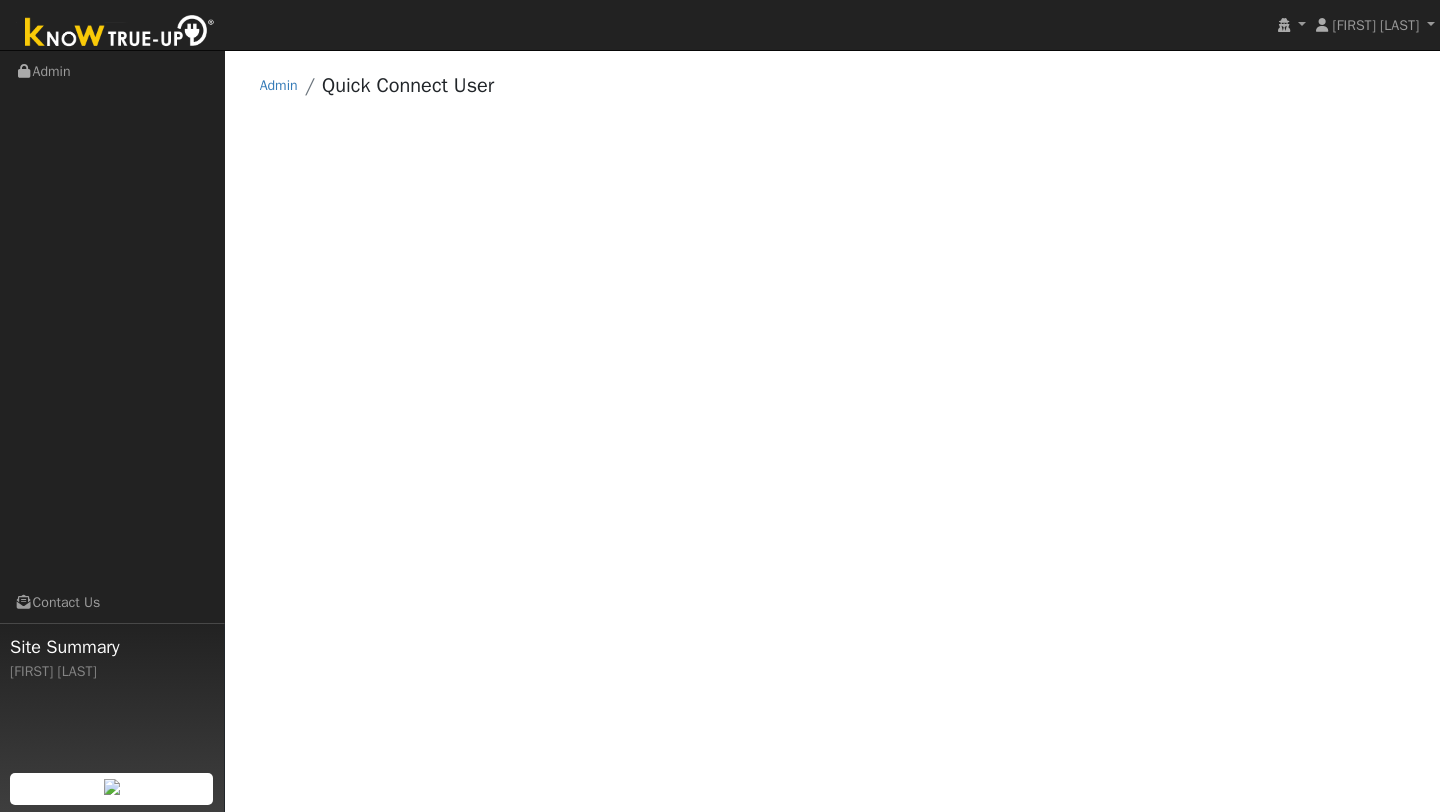 scroll, scrollTop: 0, scrollLeft: 0, axis: both 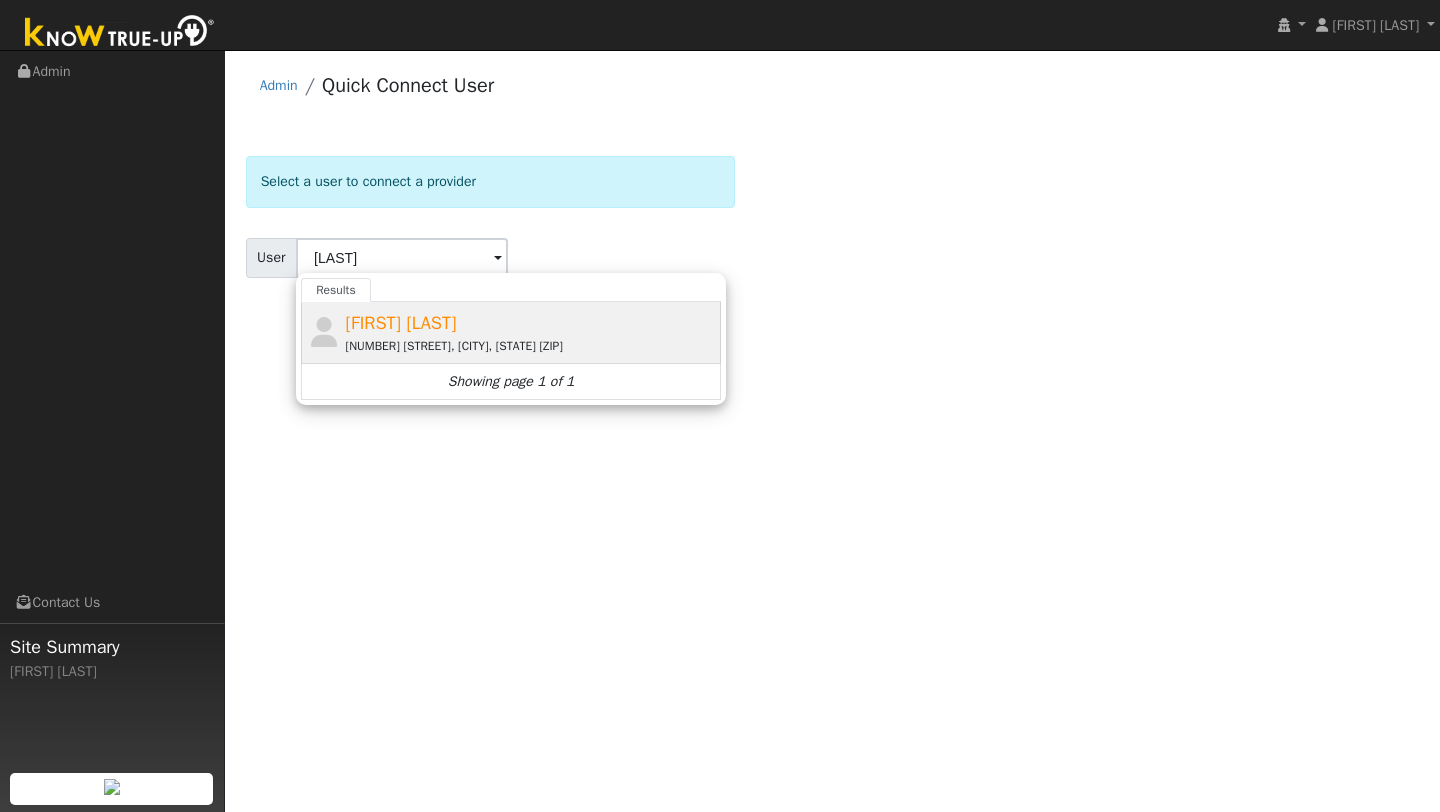 click on "[FIRST] [LAST] [NUMBER] [STREET], [CITY], [STATE] [ZIP]" at bounding box center (531, 332) 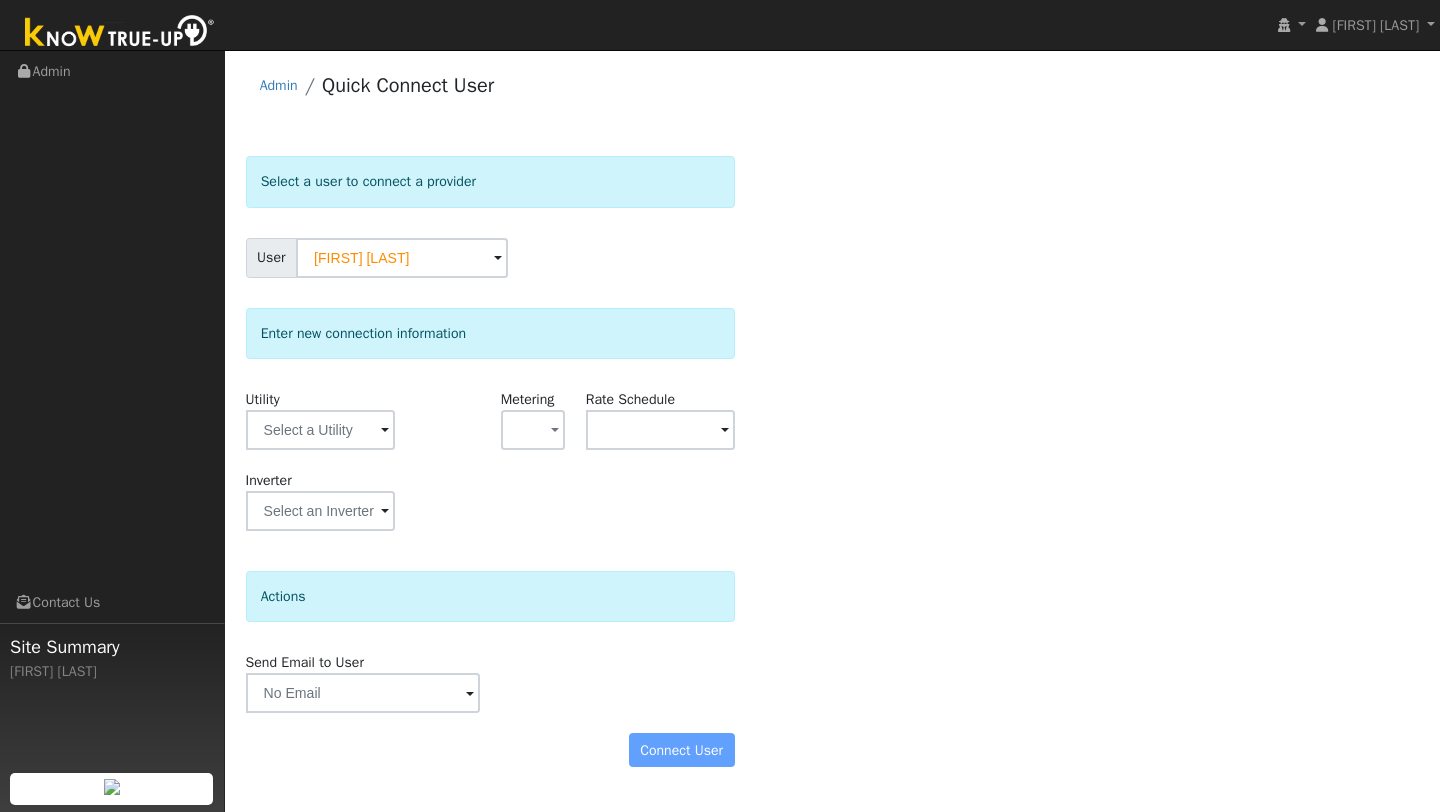 click on "Utility" at bounding box center [320, 429] 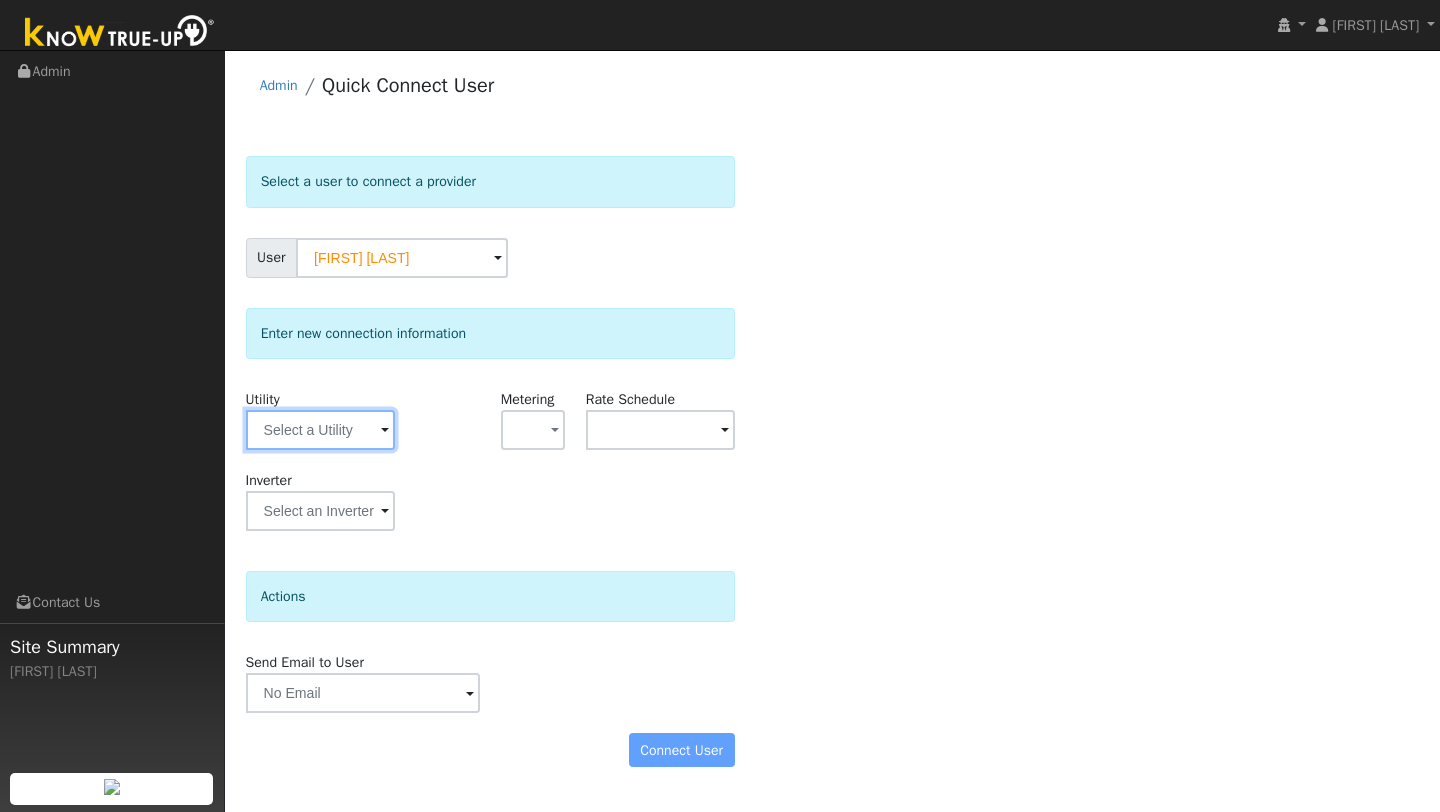 click at bounding box center [320, 430] 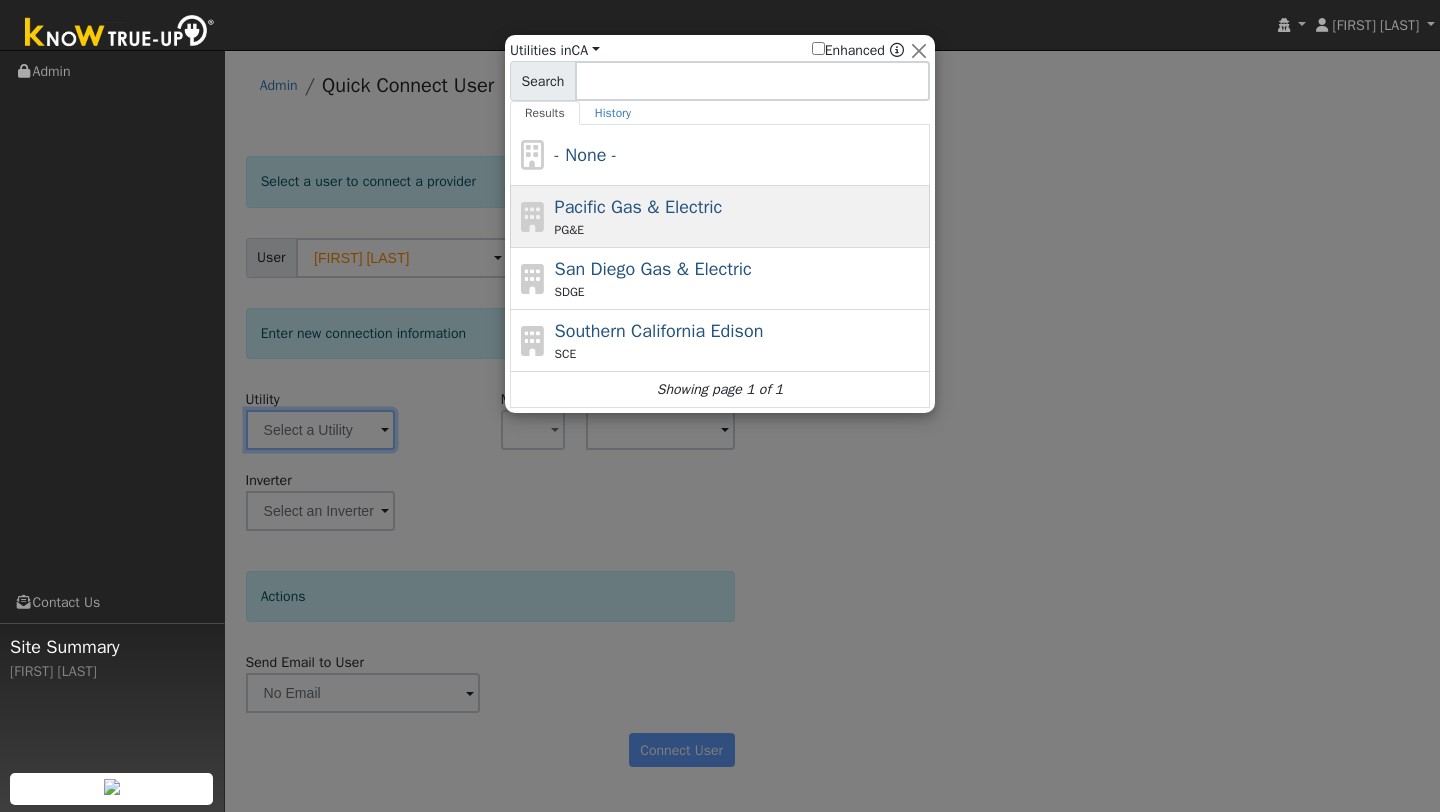 click on "PG&E" at bounding box center (570, 230) 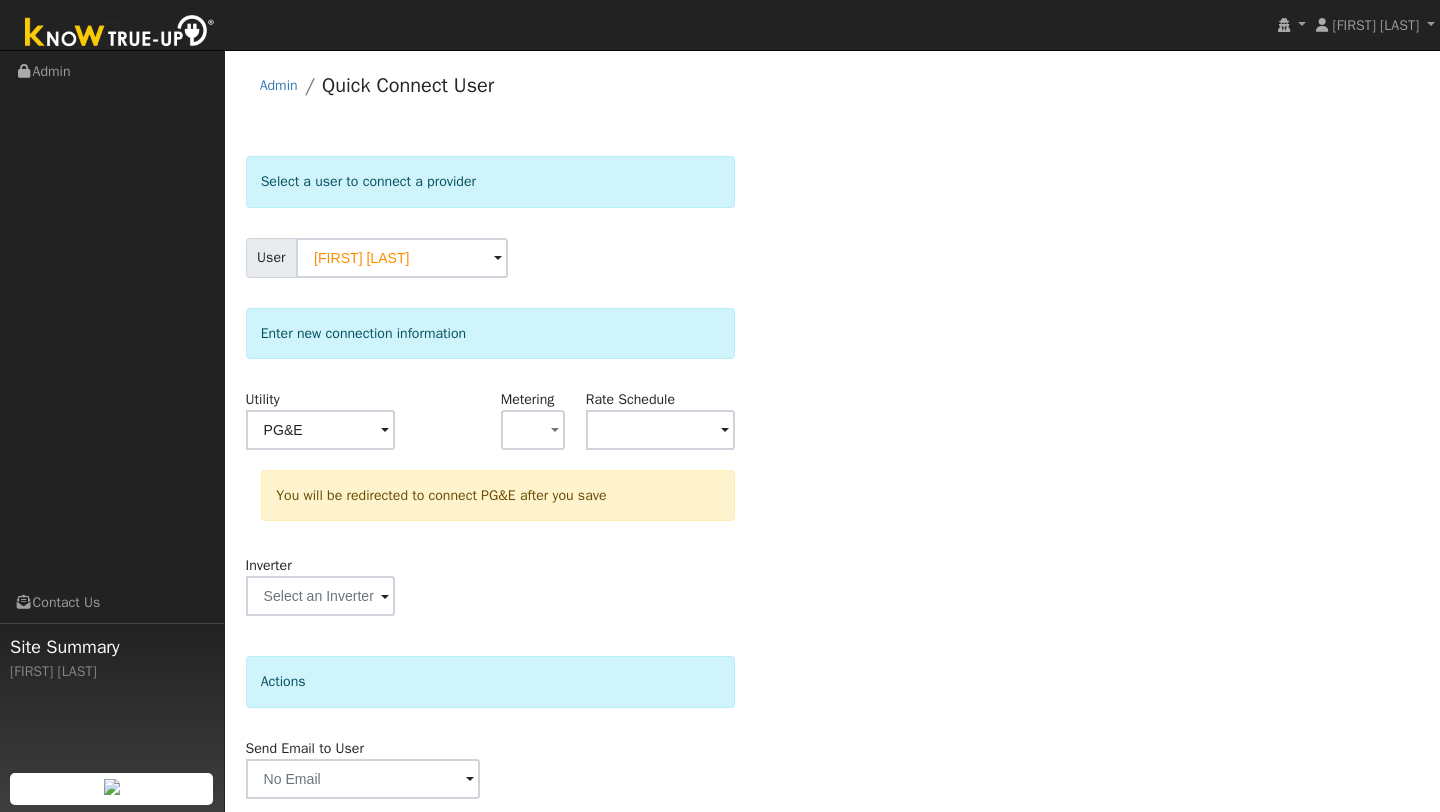scroll, scrollTop: 70, scrollLeft: 0, axis: vertical 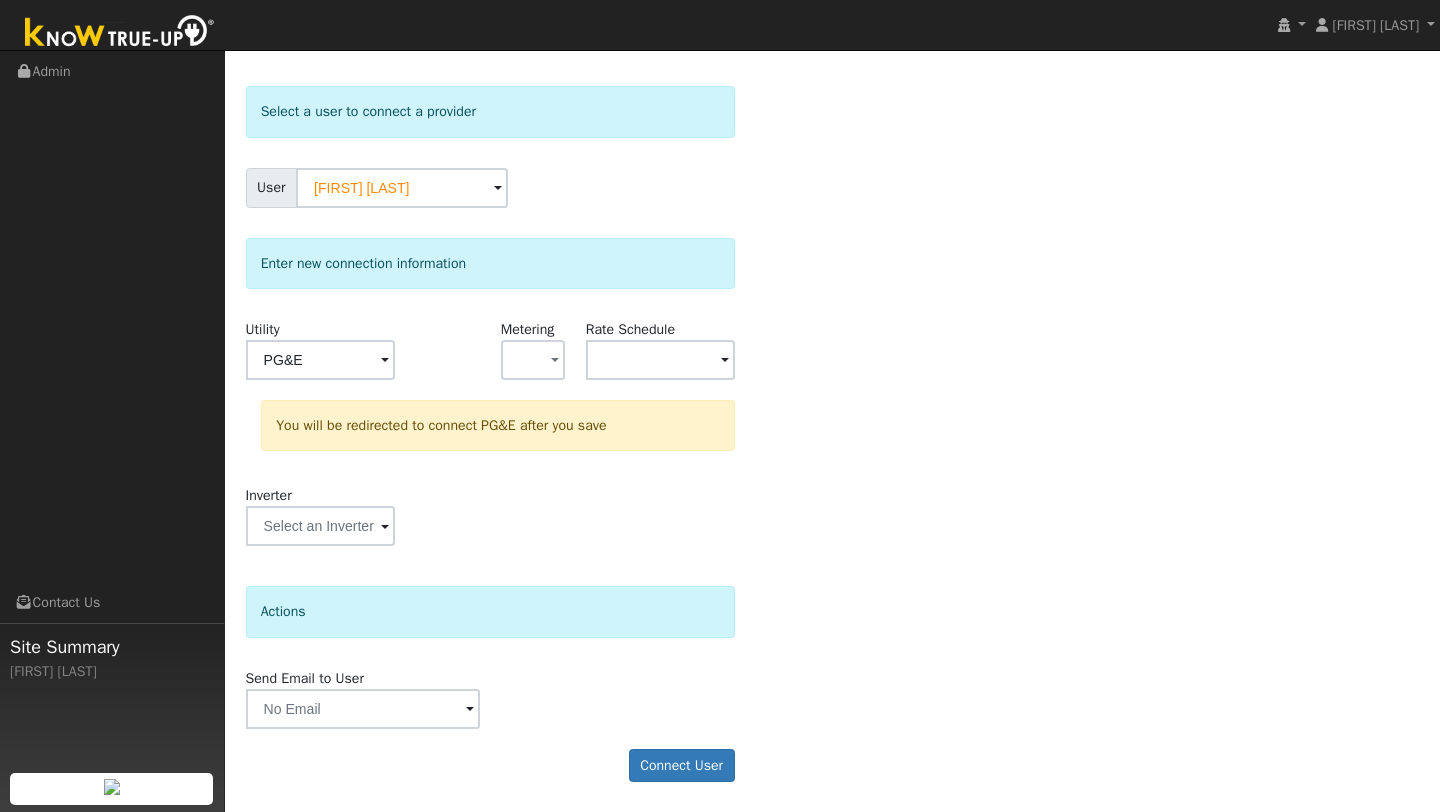click on "Select a user to connect a provider User [FIRST] [LAST] Account   Default Account Default Account [NUMBER] [STREET], [CITY], [STATE] [ZIP] Primary Account Enter new connection information Utility PG&E Metering - None - NEM NBT  Rate Schedule  You will be redirected to connect PG&E after you save Inverter Disconnecting . Do you also want to delete all of the  data?  - Delete data if disconnecting or connecting to different data.  - Keep data if reconnecting to same data.  Be careful: this cannot be undone.  Cancel  No  Yes Actions Send Email to User Delete Email Template Are you sure you want to delete ? Cancel Delete Connect User" 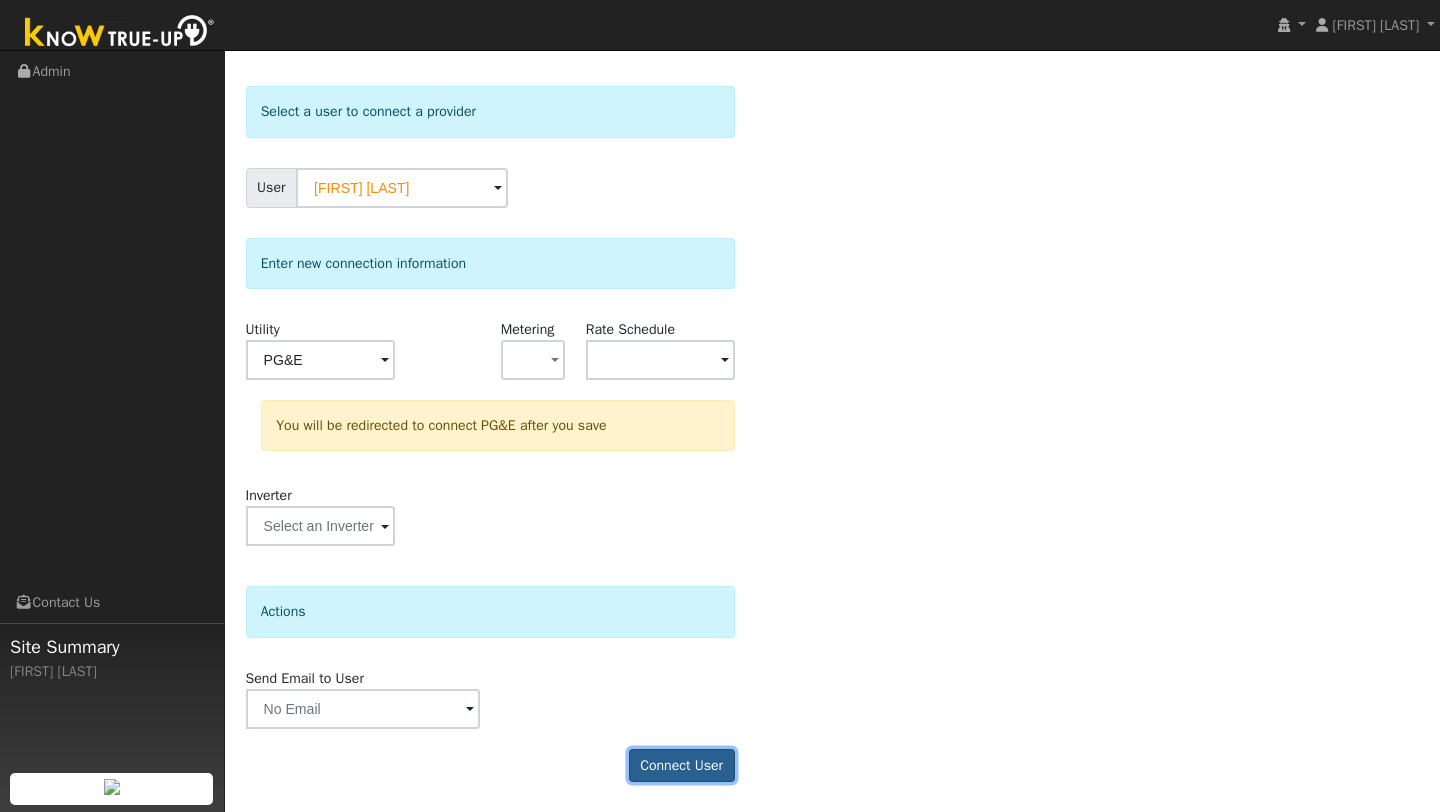 click on "Connect User" at bounding box center [682, 766] 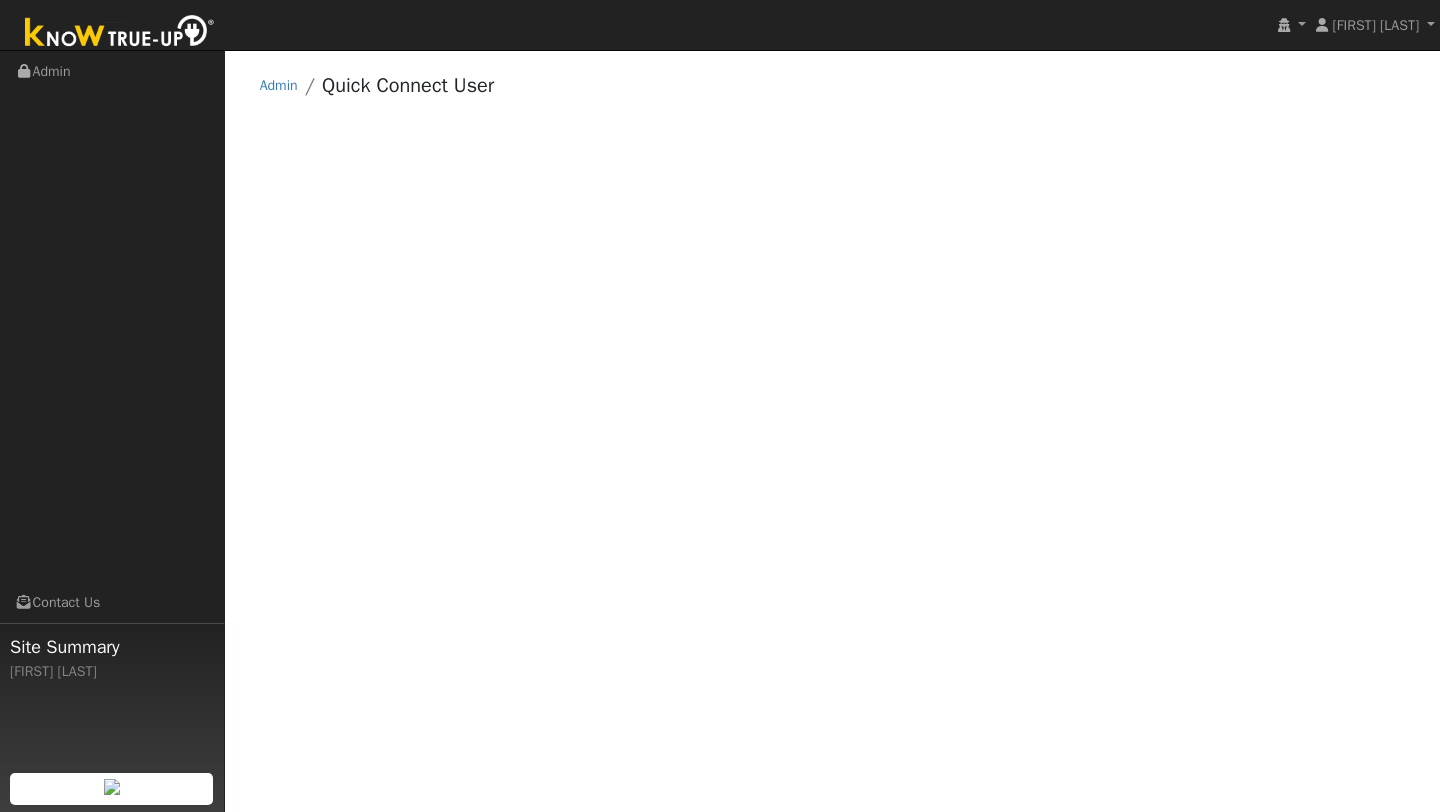 scroll, scrollTop: 0, scrollLeft: 0, axis: both 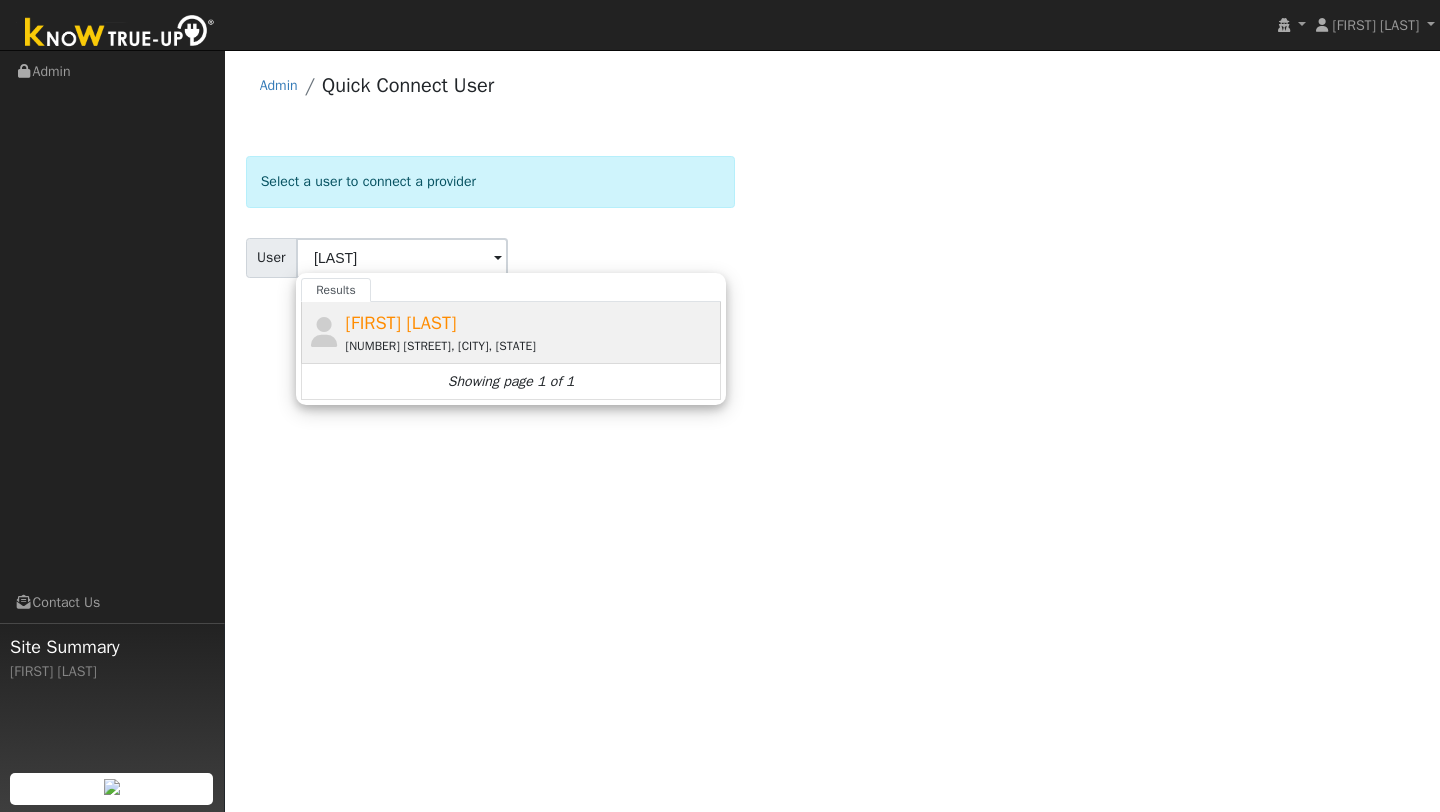 click on "4 Baja Way, Fairfax, CA 94930" at bounding box center [531, 346] 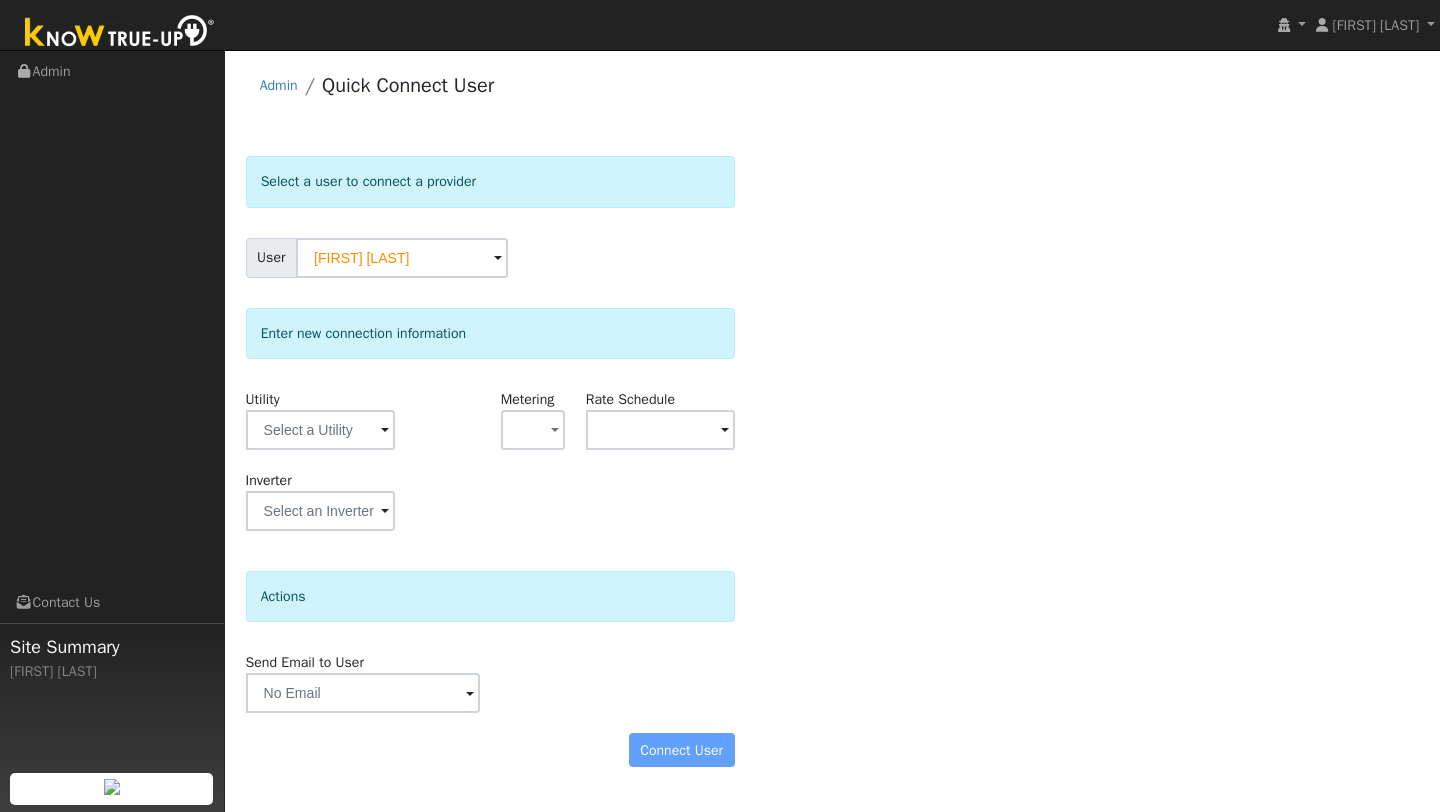 click on "Select a user to connect a provider User David Hickman Account   Default Account Default Account 4 Baja Way, Fairfax, CA 94930 Primary Account Enter new connection information Utility Metering - None - NEM NBT  Rate Schedule  Inverter Disconnecting . Do you also want to delete all of the  data?  - Delete data if disconnecting or connecting to different data.  - Keep data if reconnecting to same data.  Be careful: this cannot be undone.  Cancel  No  Yes Actions Send Email to User Delete Email Template Are you sure you want to delete ? Cancel Delete Connect User" 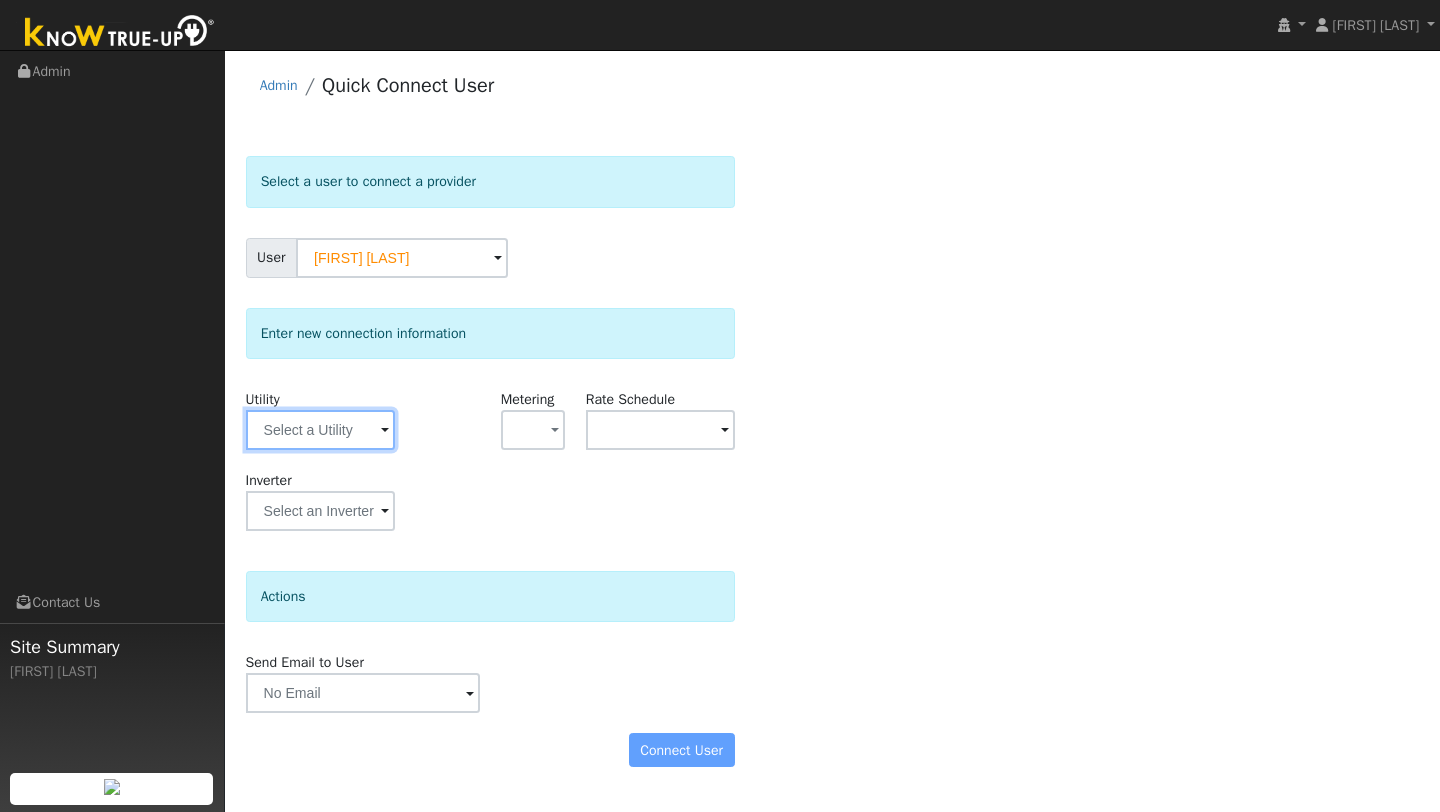 click at bounding box center [320, 430] 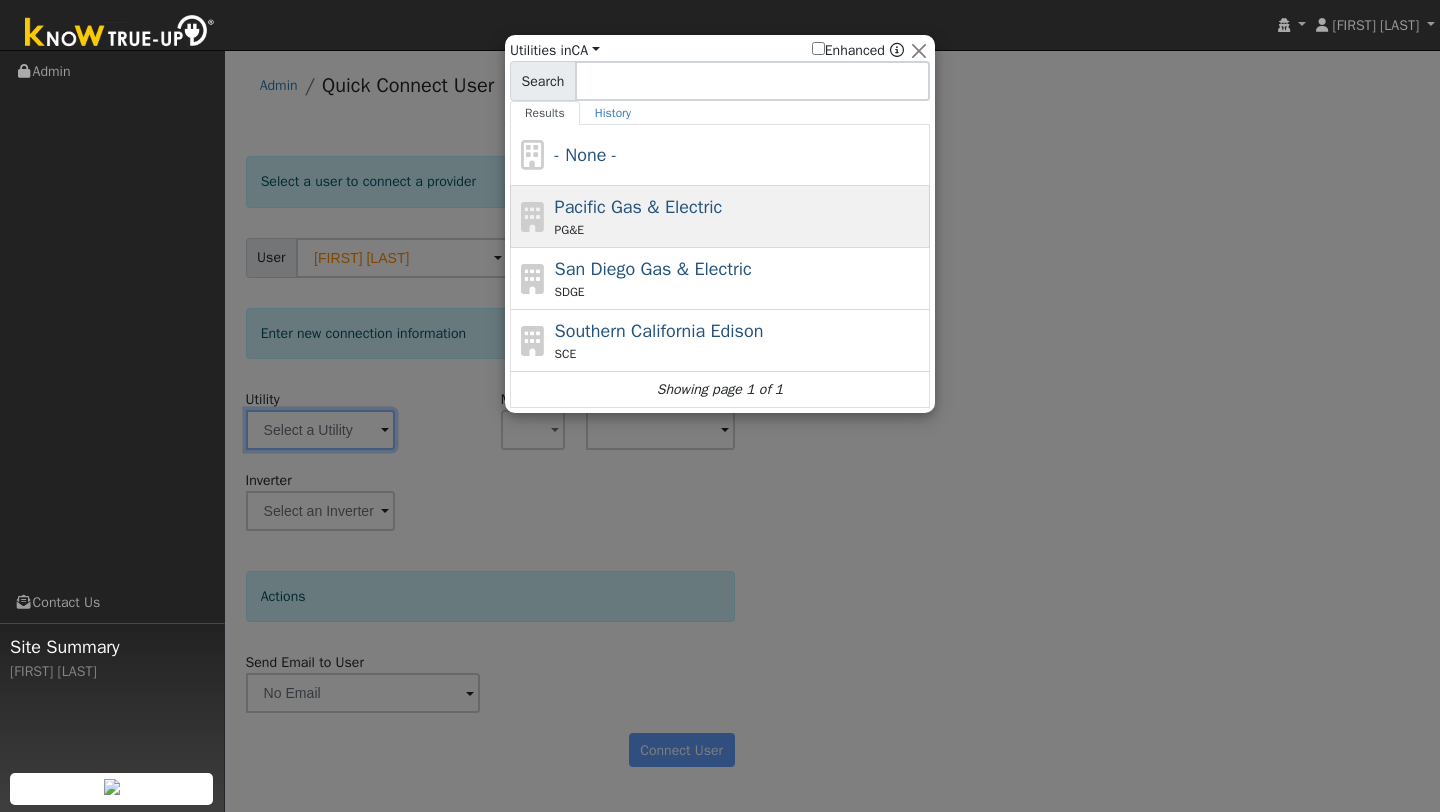 click on "Pacific Gas & Electric" at bounding box center (639, 207) 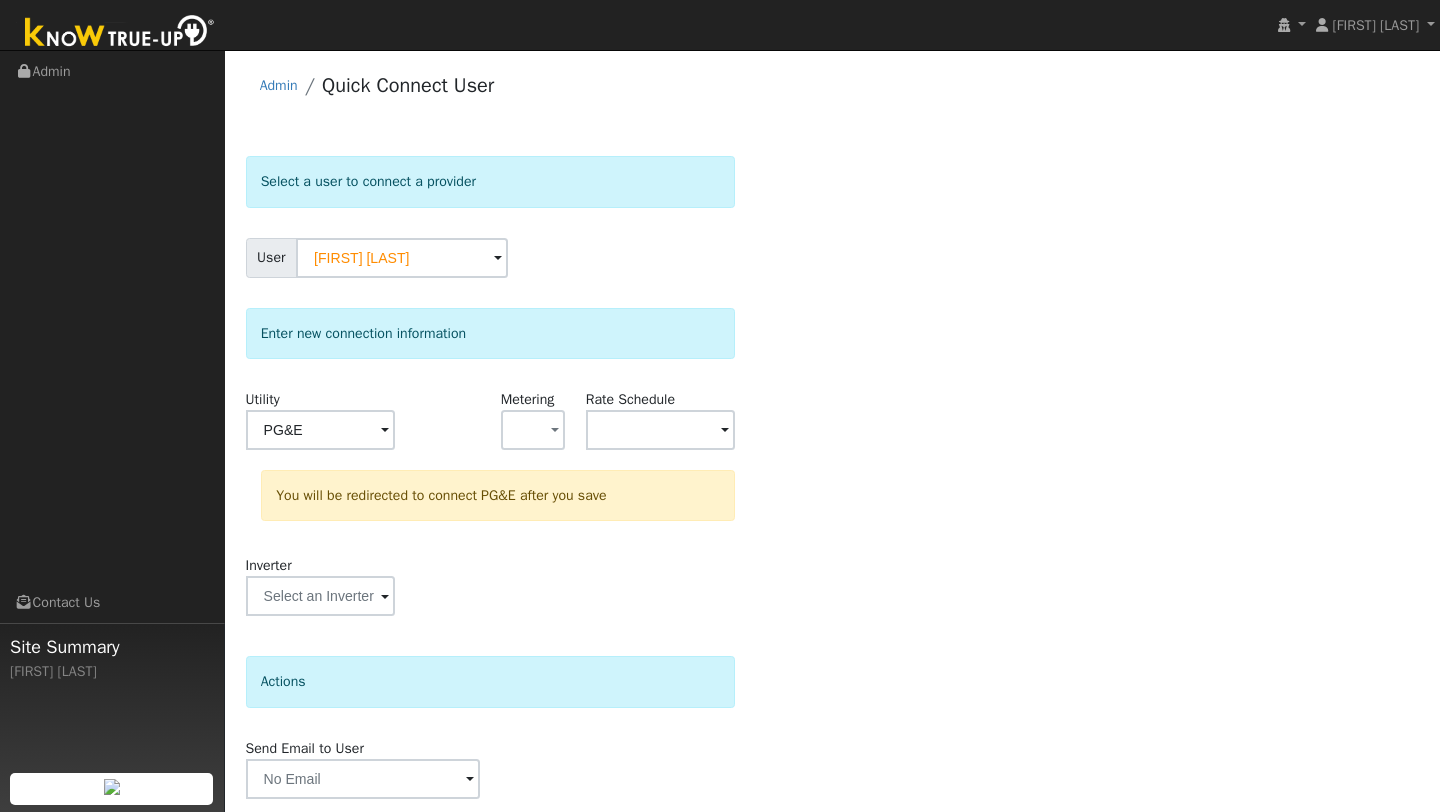 scroll, scrollTop: 70, scrollLeft: 0, axis: vertical 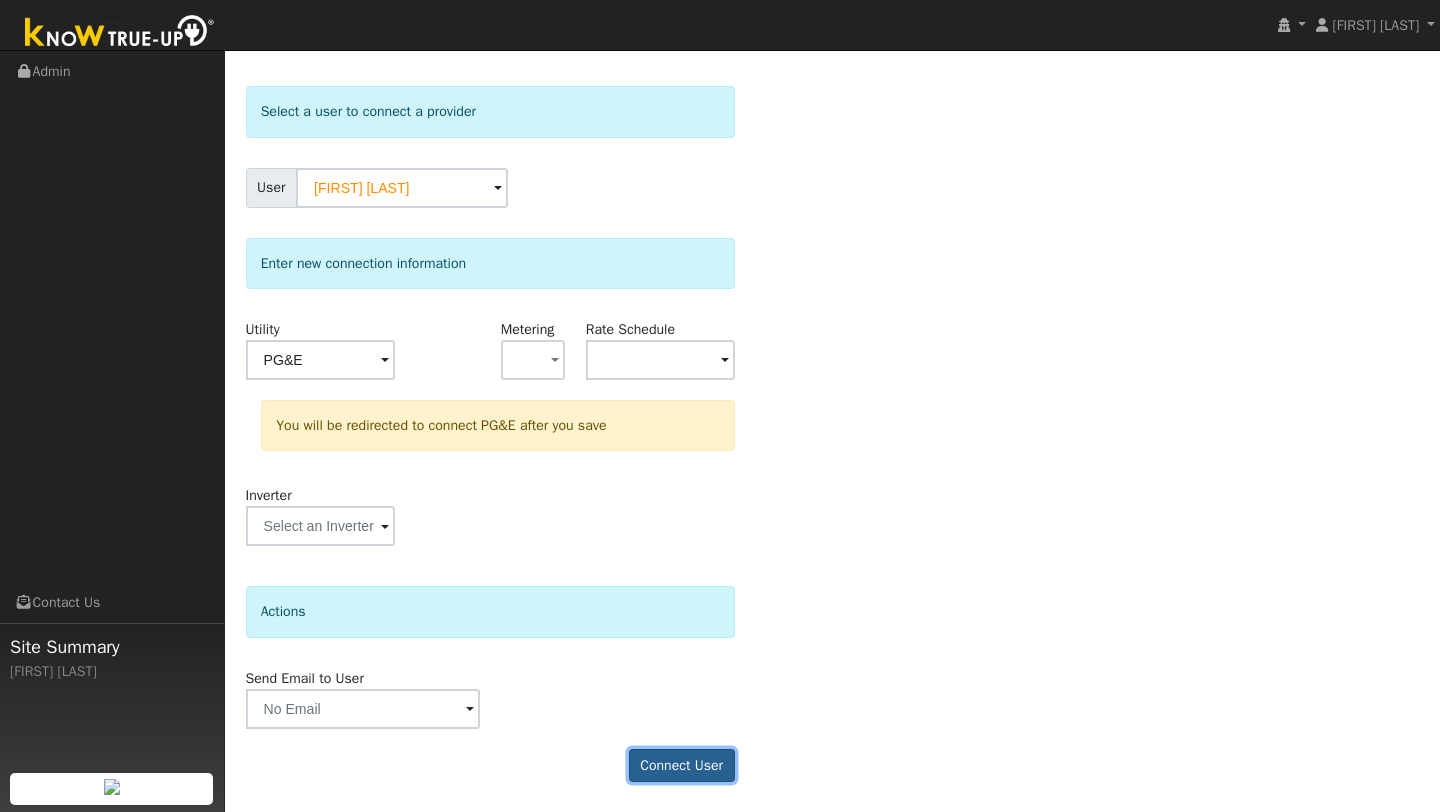 click on "Connect User" at bounding box center (682, 766) 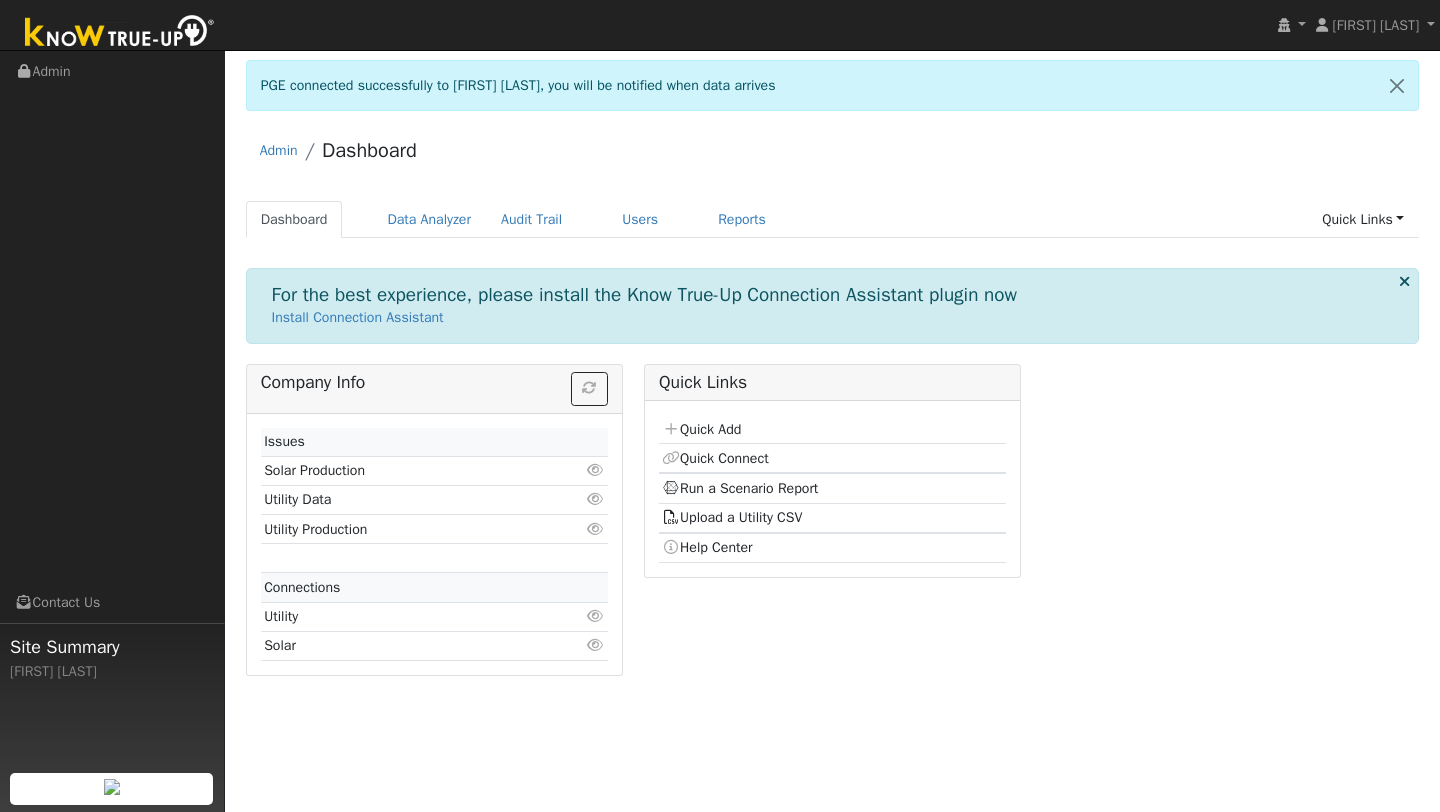 scroll, scrollTop: 0, scrollLeft: 0, axis: both 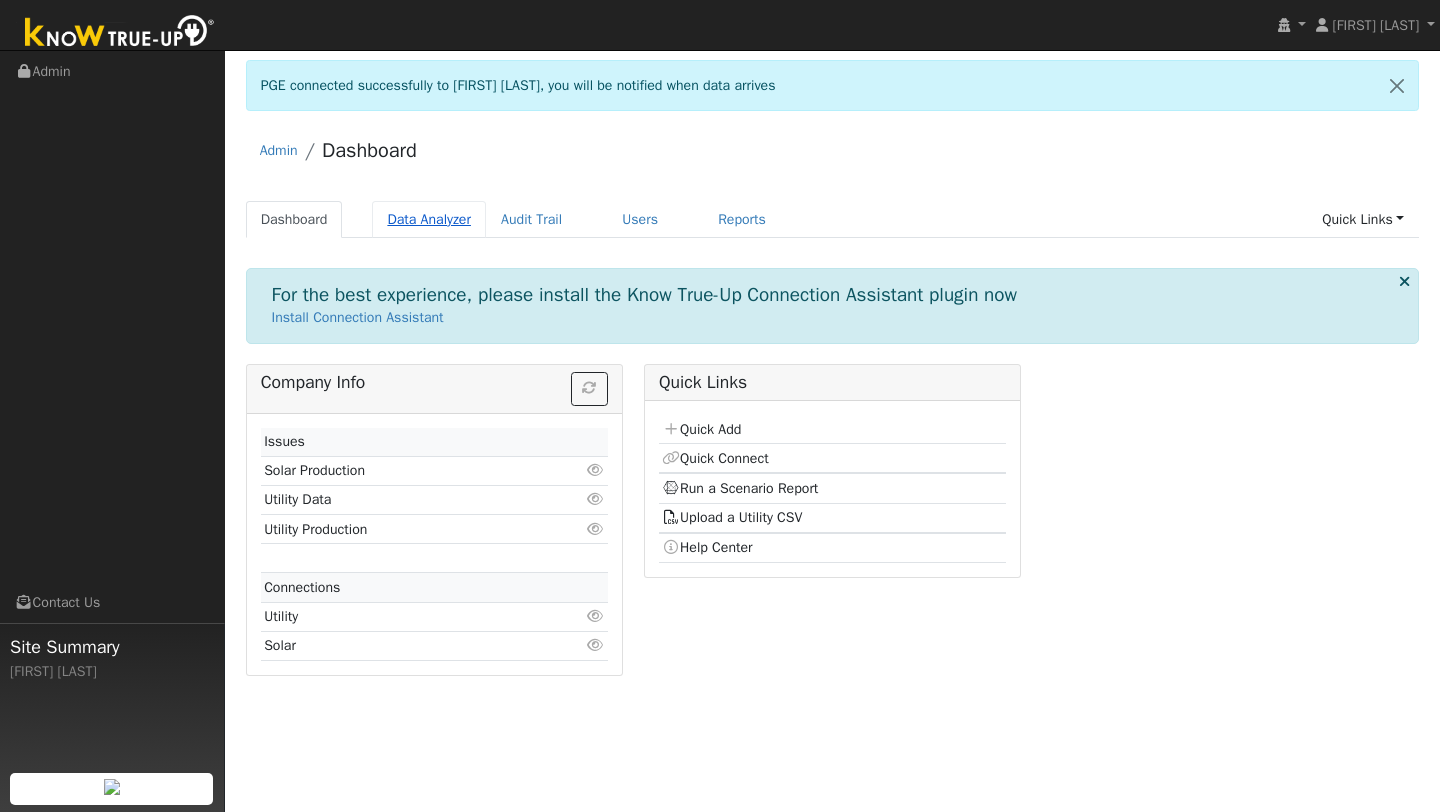 click on "Data Analyzer" at bounding box center (429, 219) 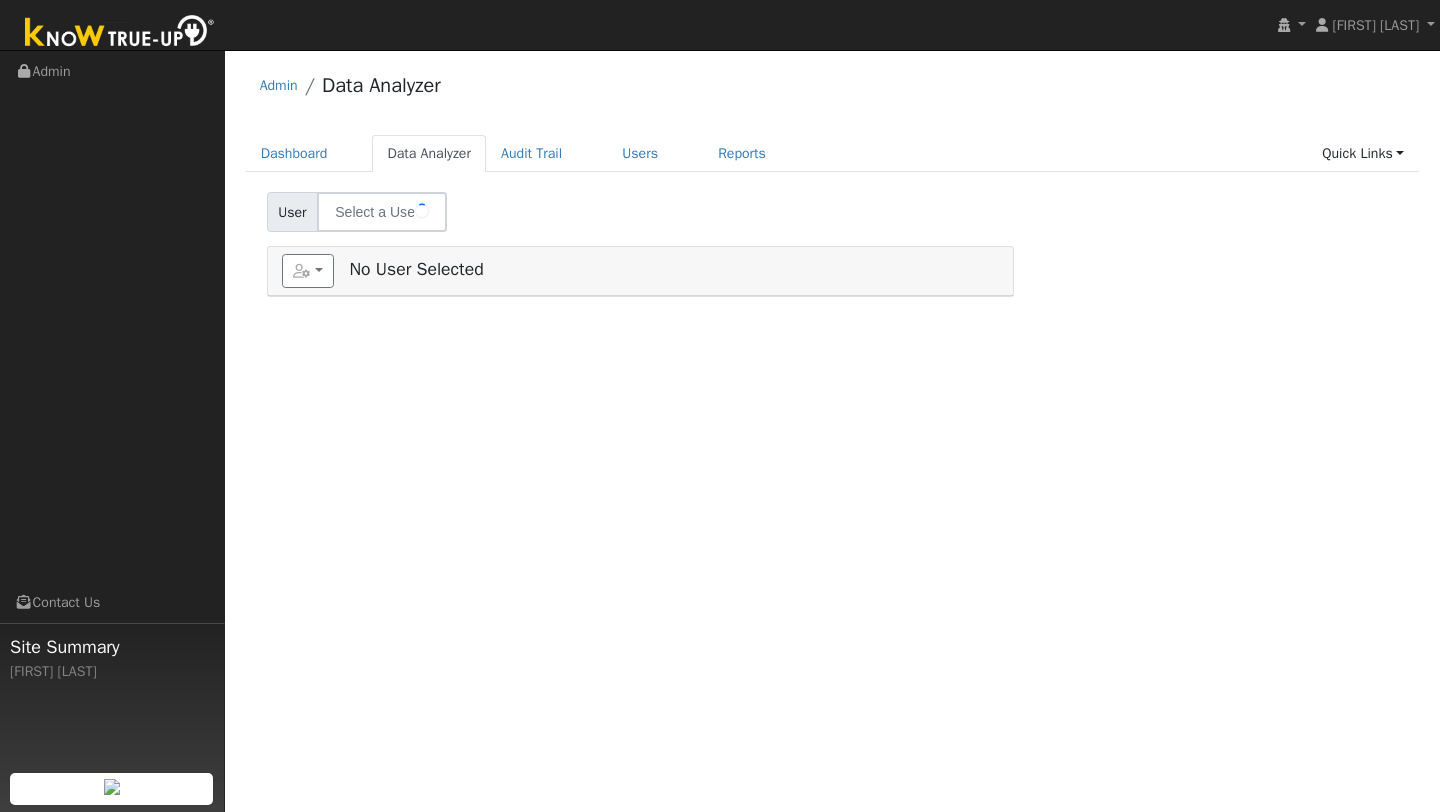 scroll, scrollTop: 0, scrollLeft: 0, axis: both 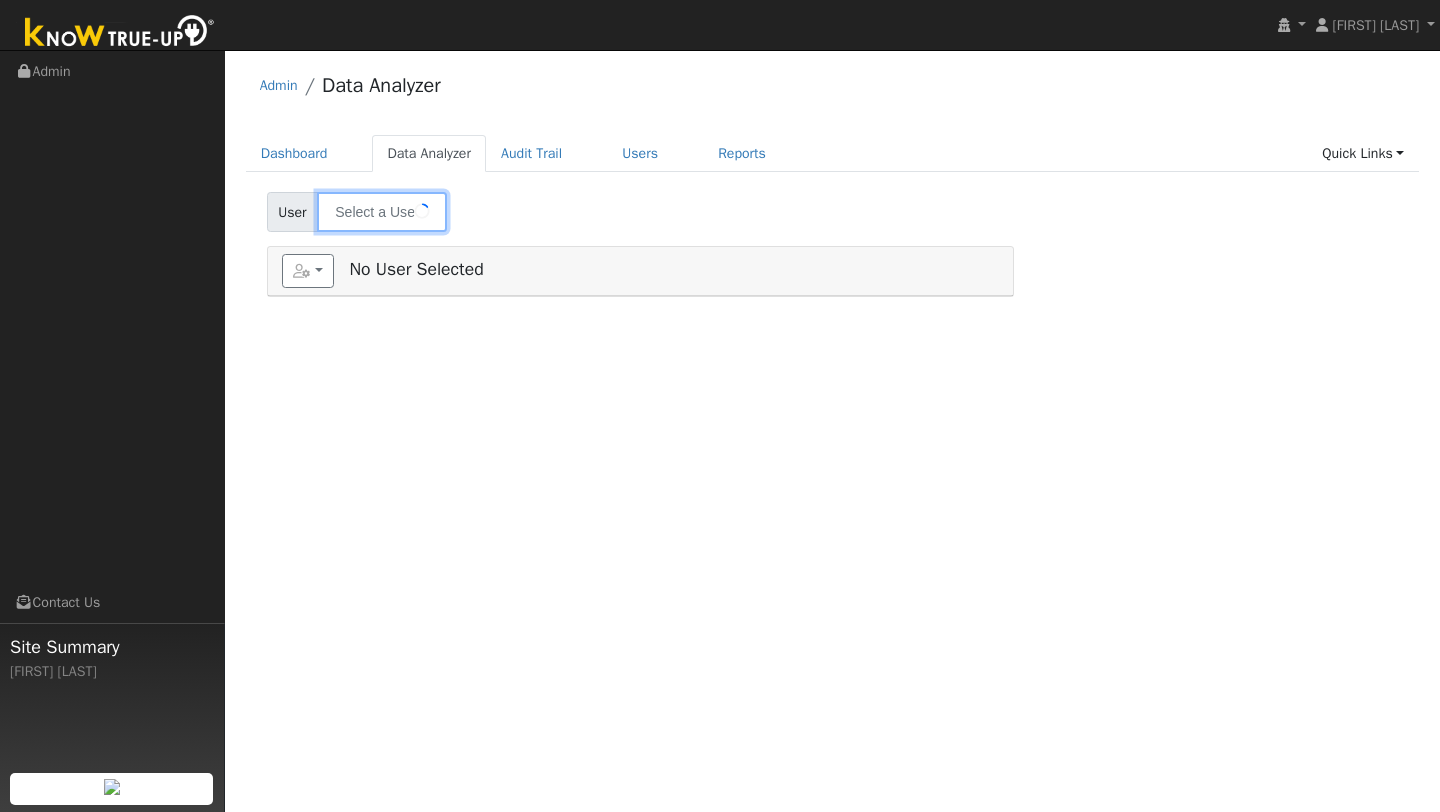 type on "Andrea Kent" 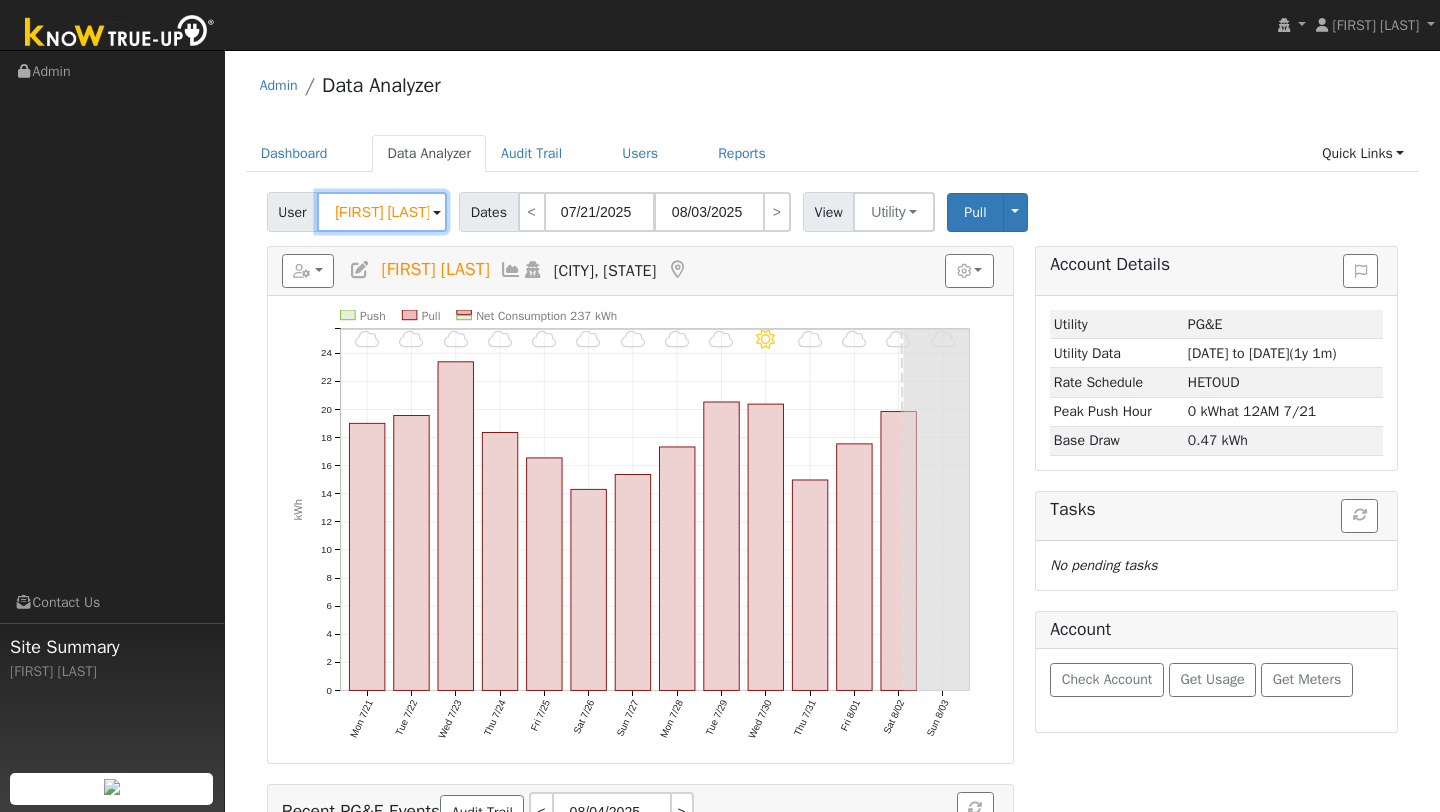 click on "Andrea Kent" at bounding box center (382, 212) 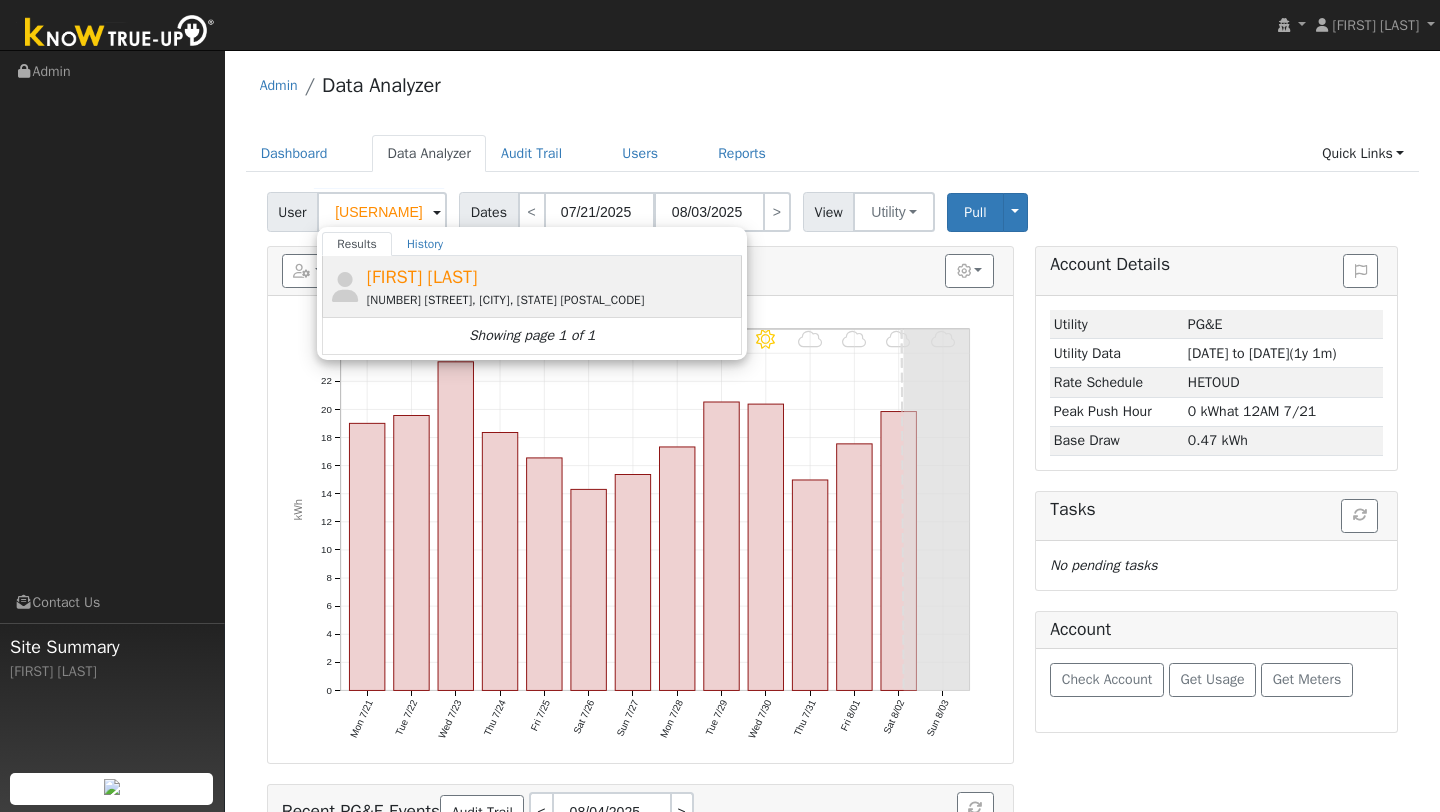click on "David Hickman 4 Baja Way, Fairfax, CA 94930" at bounding box center [552, 286] 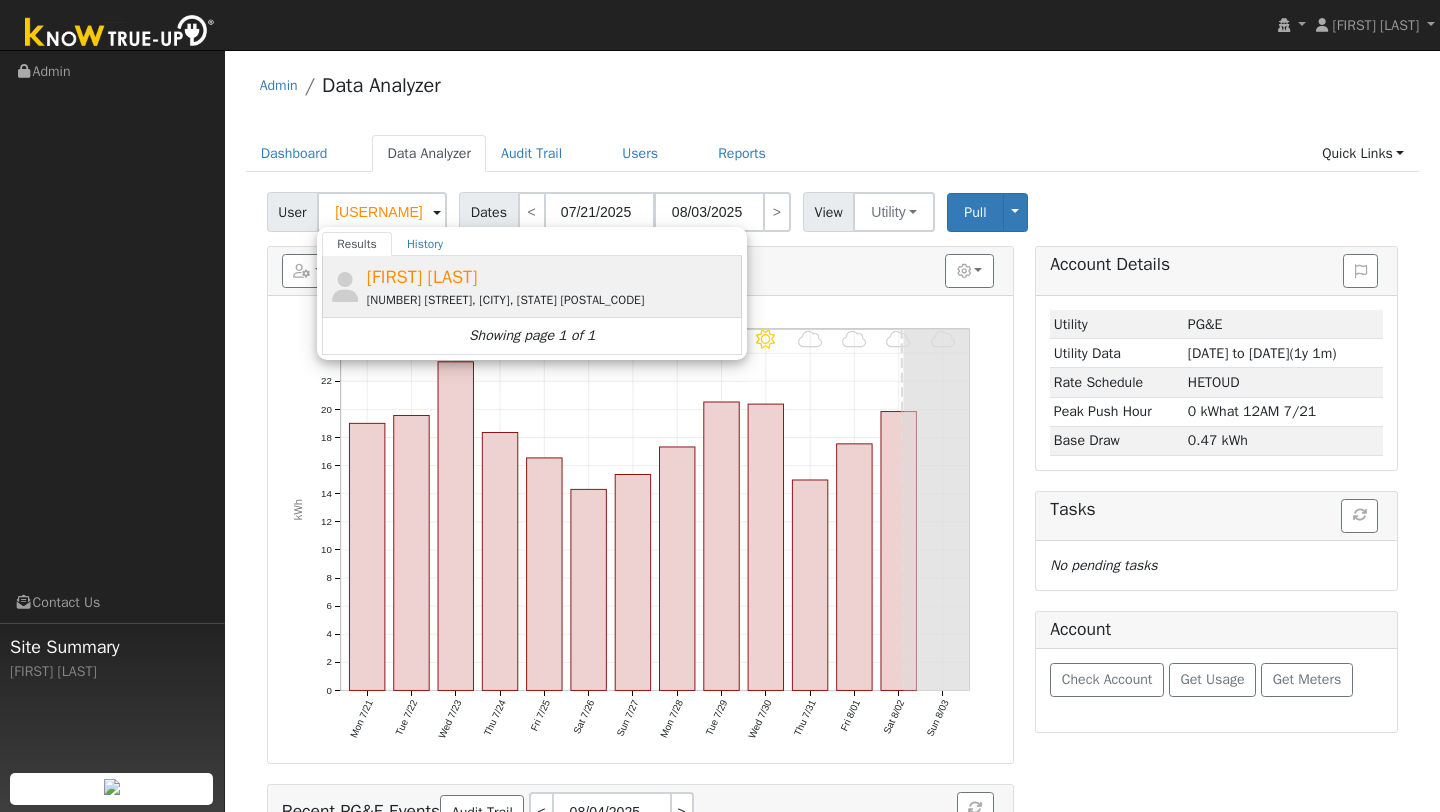 type on "[NAME] [NAME]" 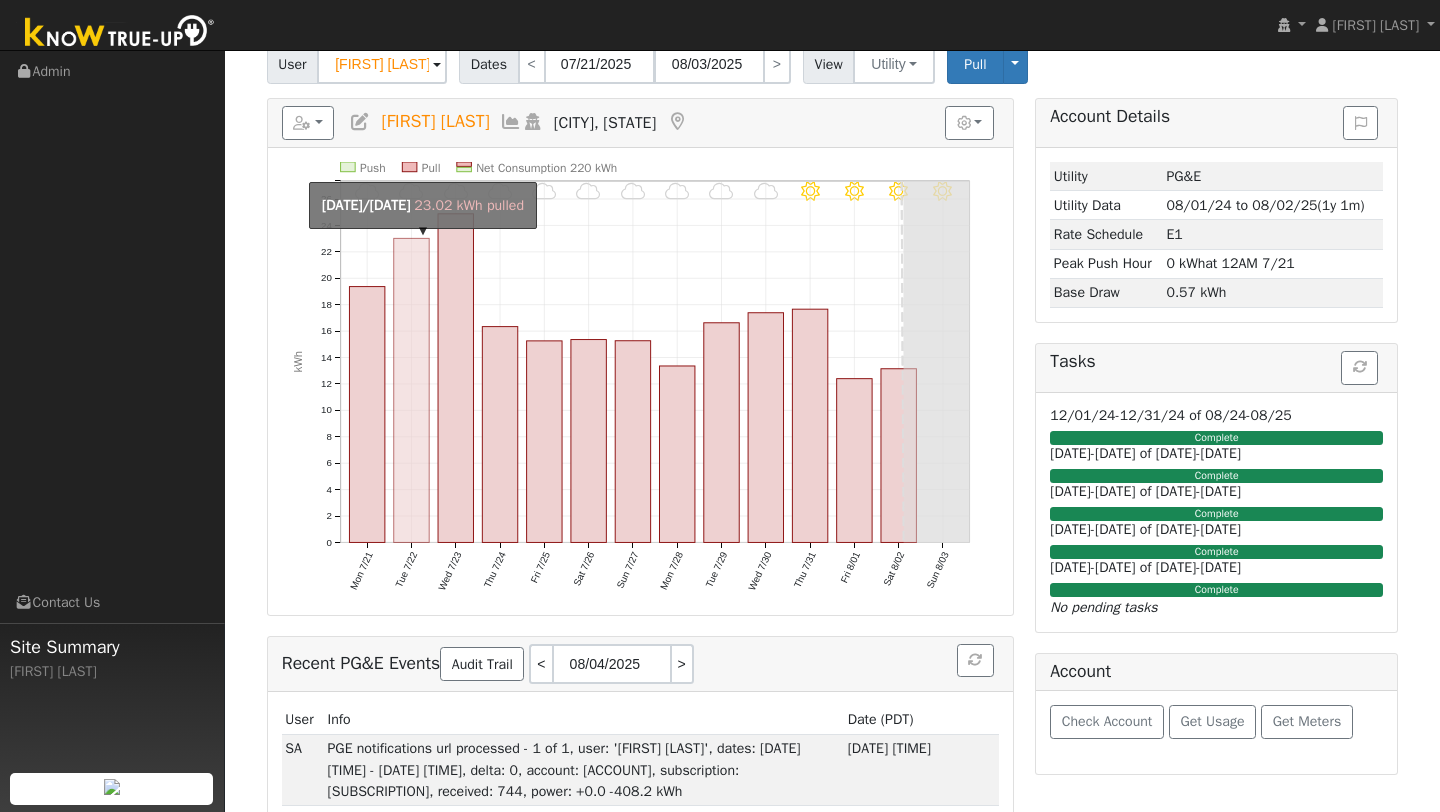 scroll, scrollTop: 184, scrollLeft: 0, axis: vertical 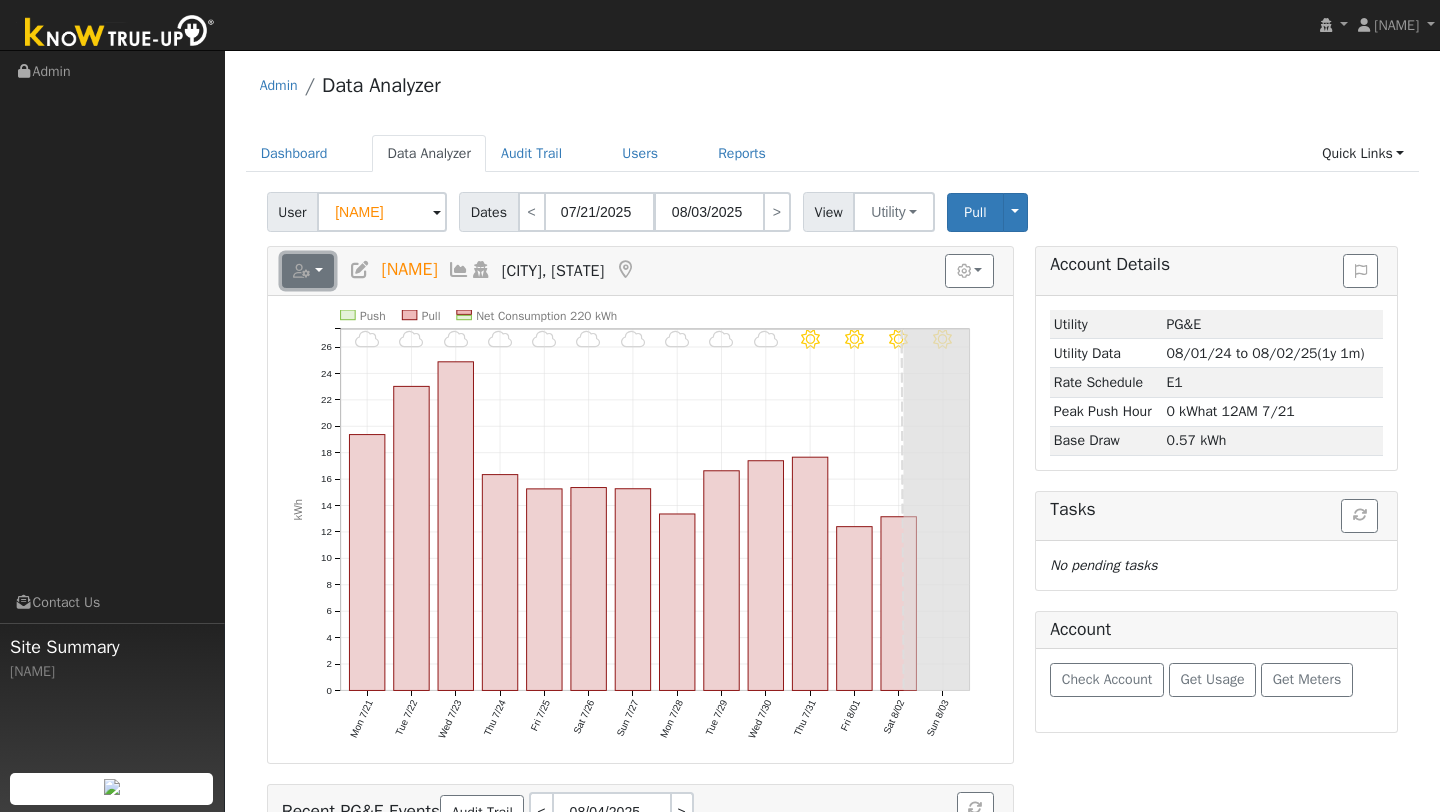 click at bounding box center [308, 271] 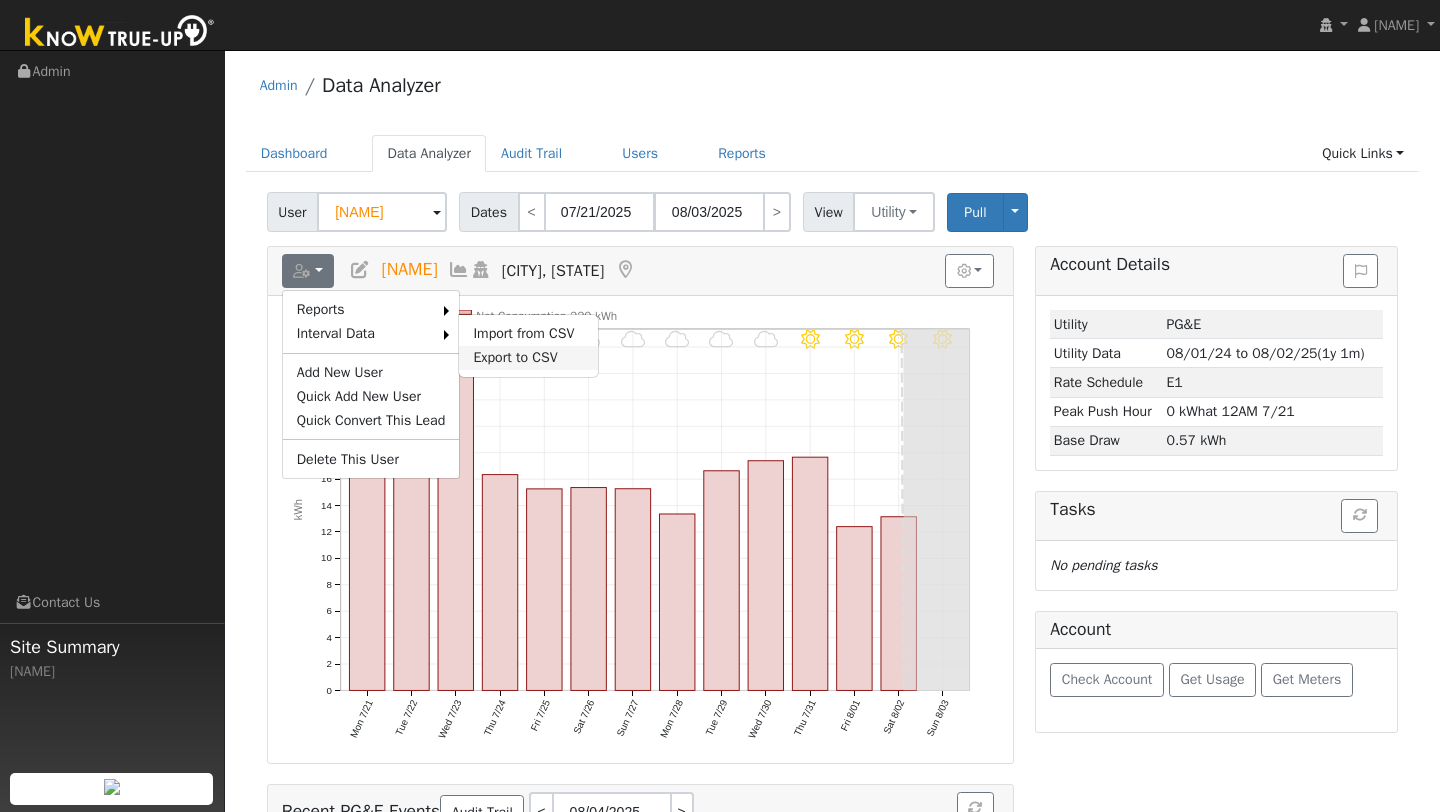 click on "Export to CSV" at bounding box center (528, 358) 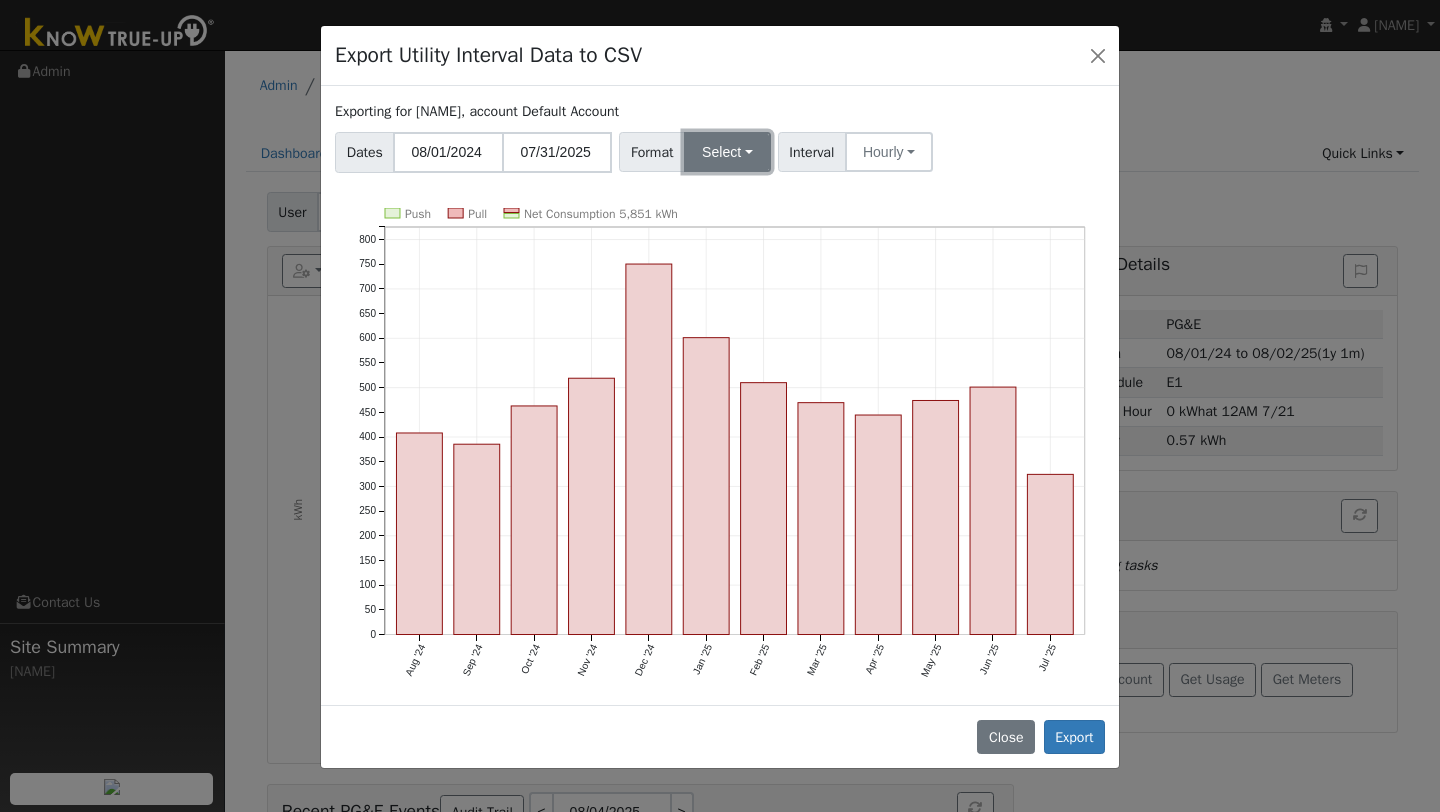 click on "Select" at bounding box center [727, 152] 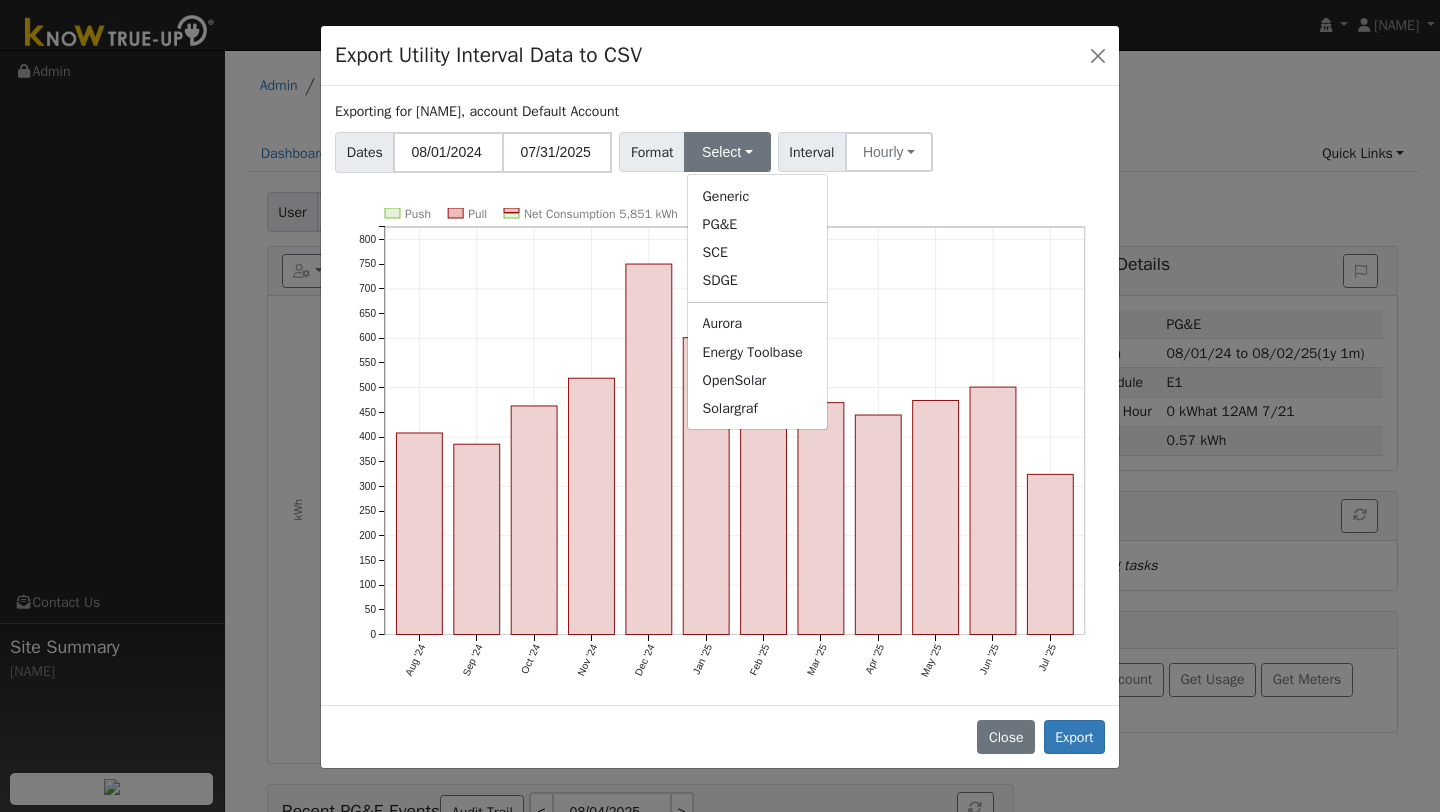 click on "Aurora" at bounding box center [757, 324] 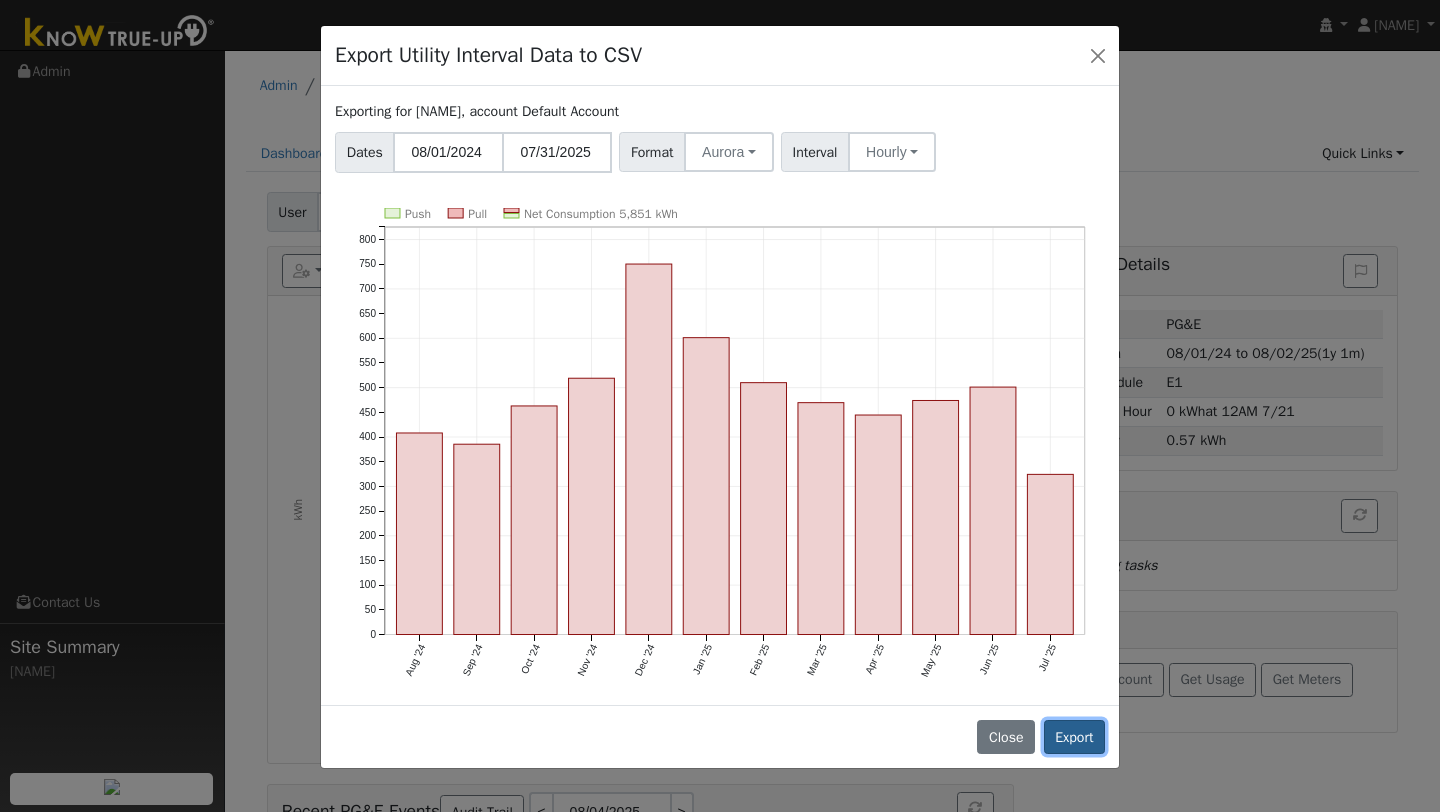 click on "Export" at bounding box center [1074, 737] 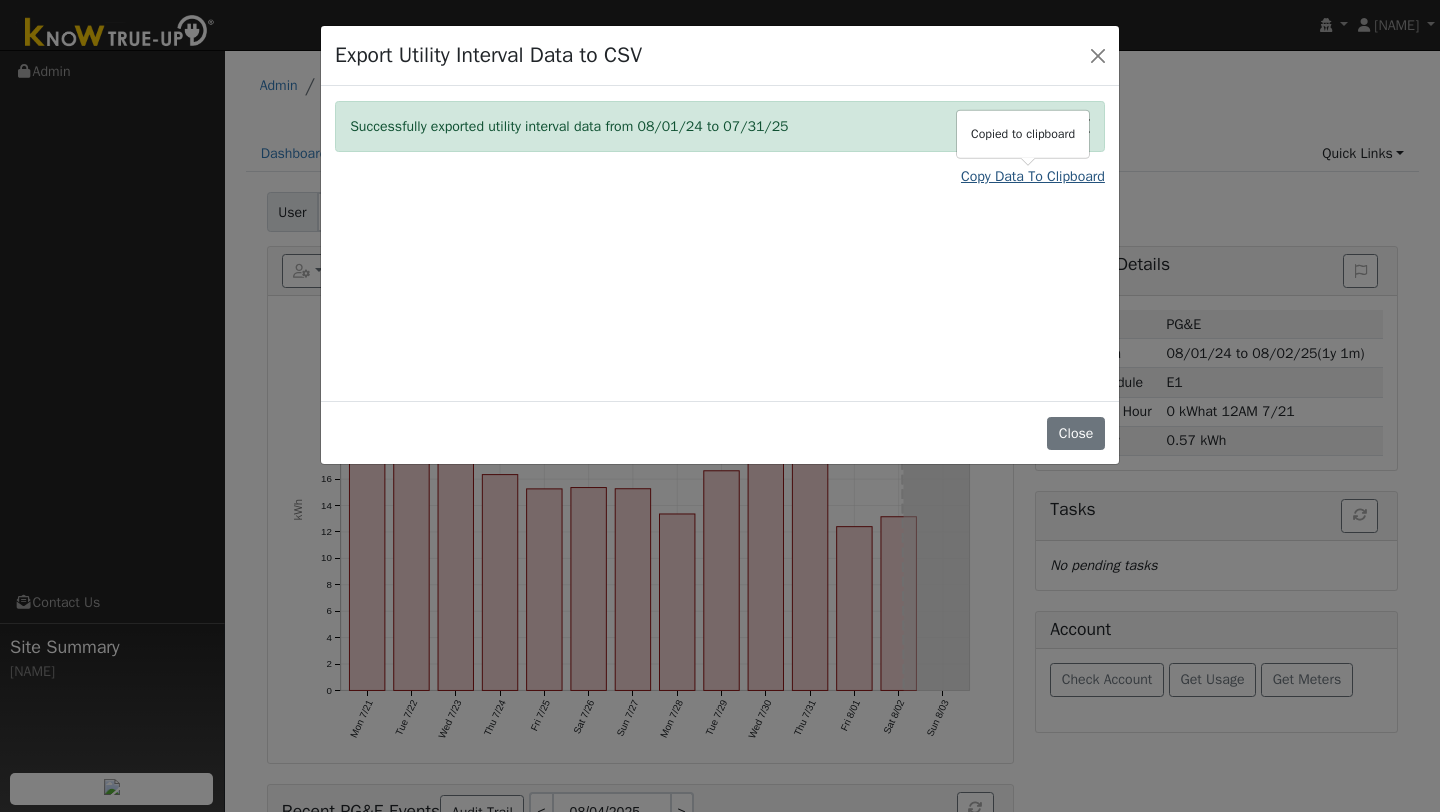 click on "Copy Data To Clipboard" at bounding box center (1033, 176) 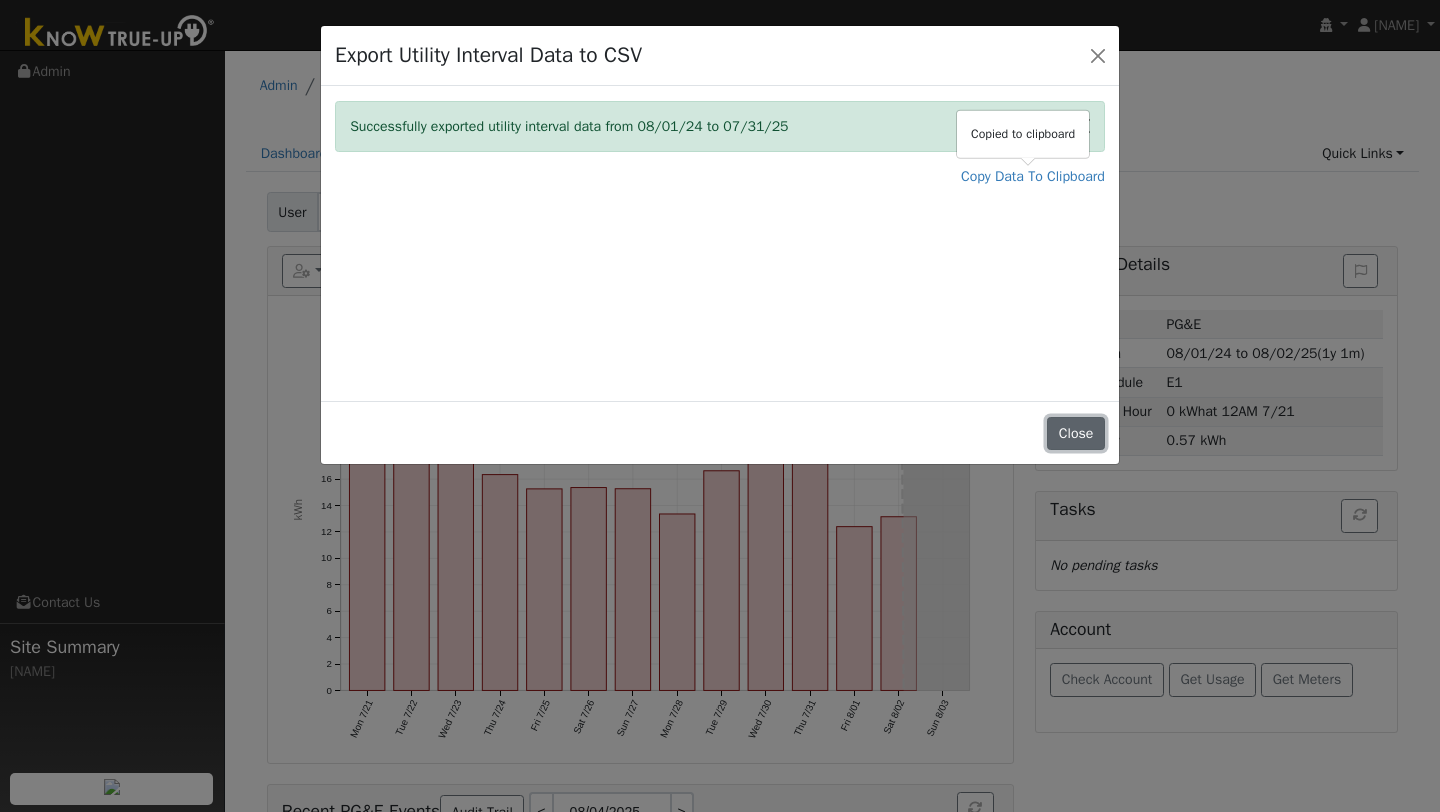 click on "Close" at bounding box center [1076, 434] 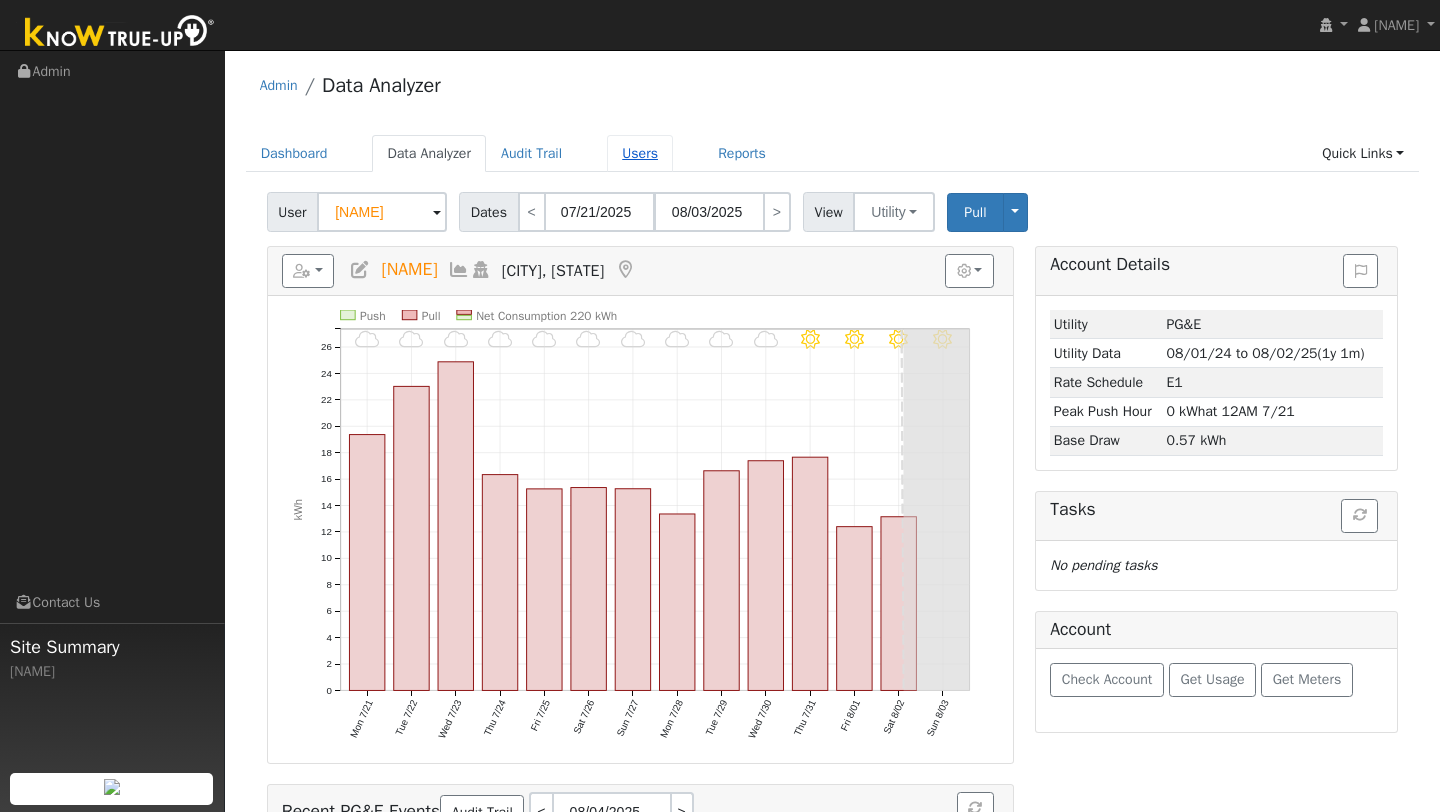 click on "Users" at bounding box center [640, 153] 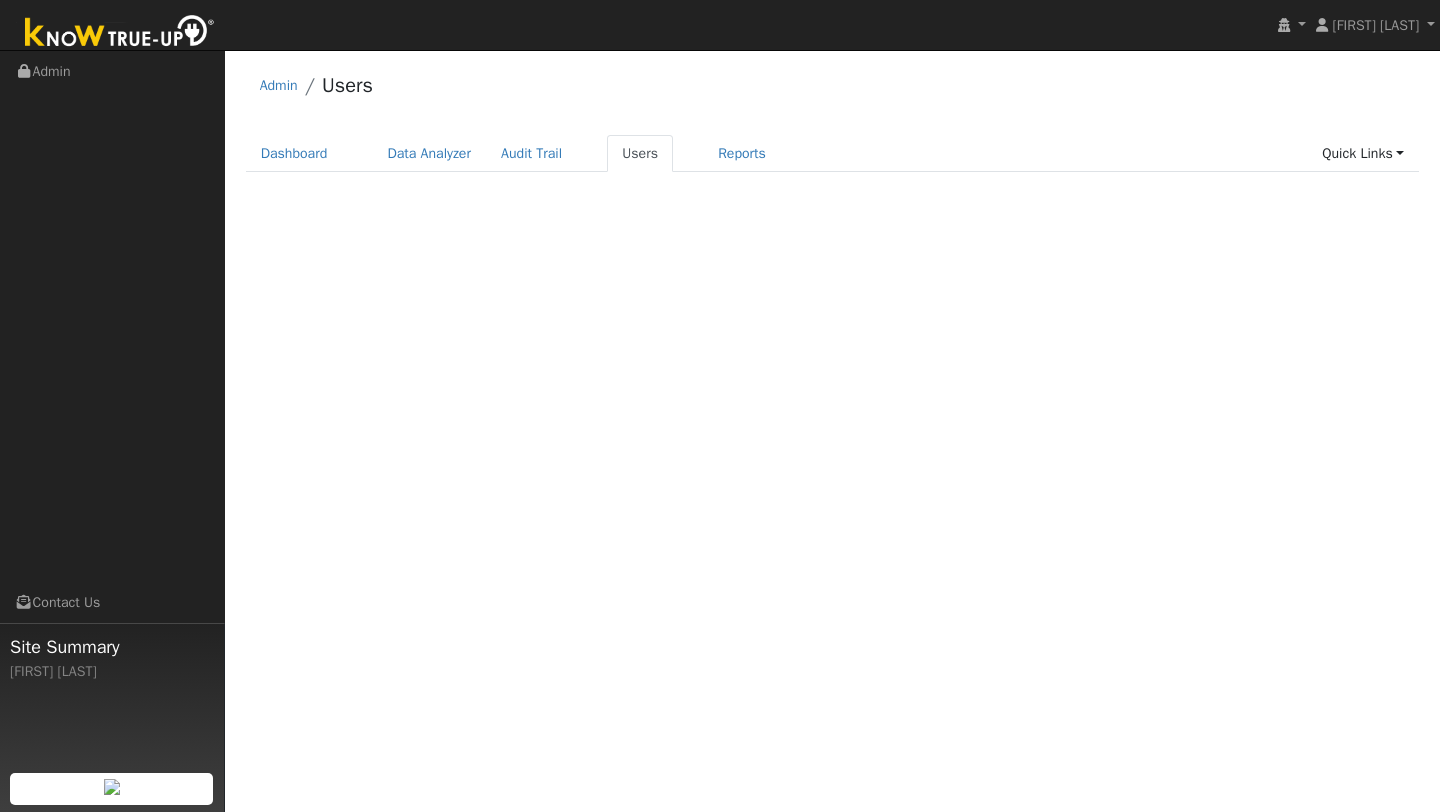 scroll, scrollTop: 0, scrollLeft: 0, axis: both 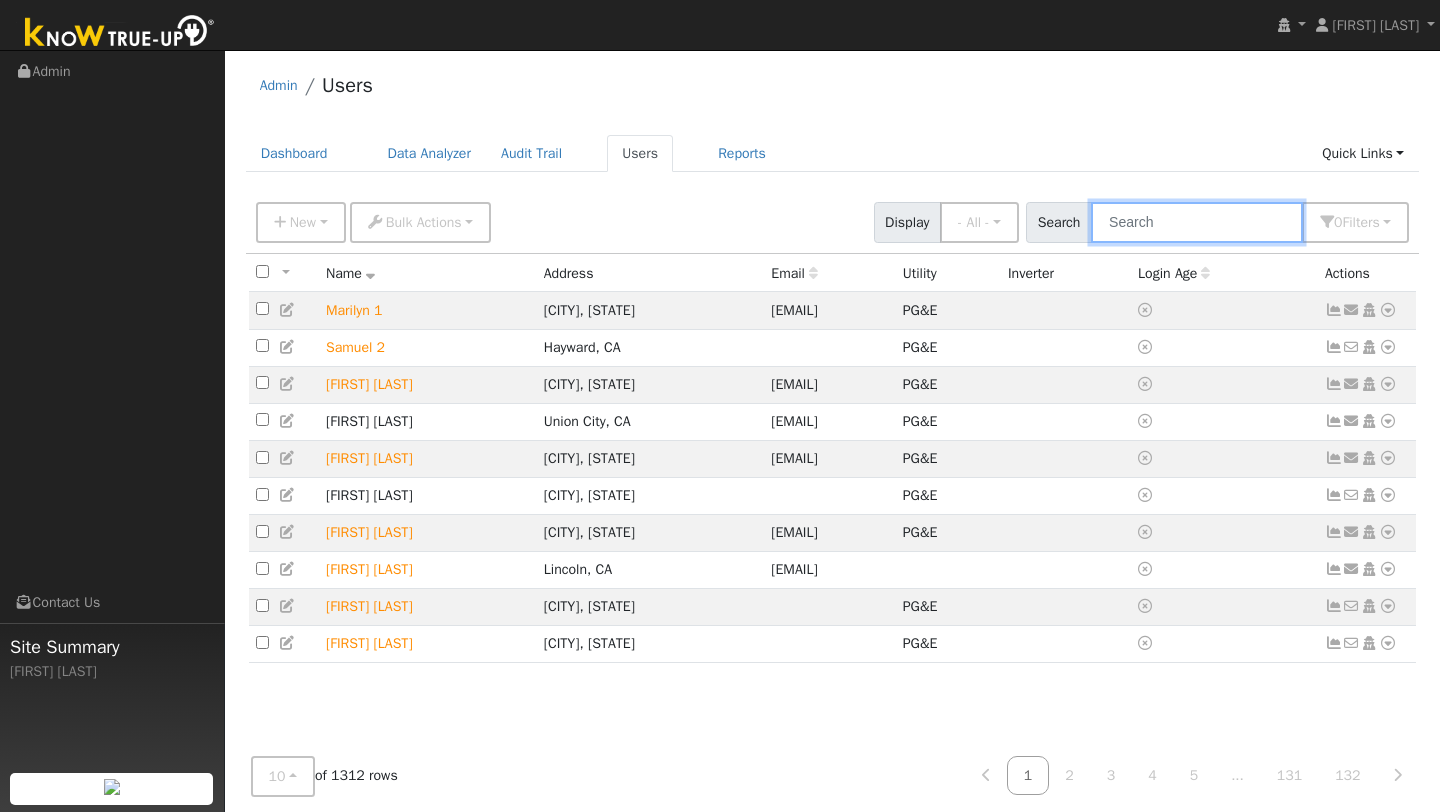 click at bounding box center [1197, 222] 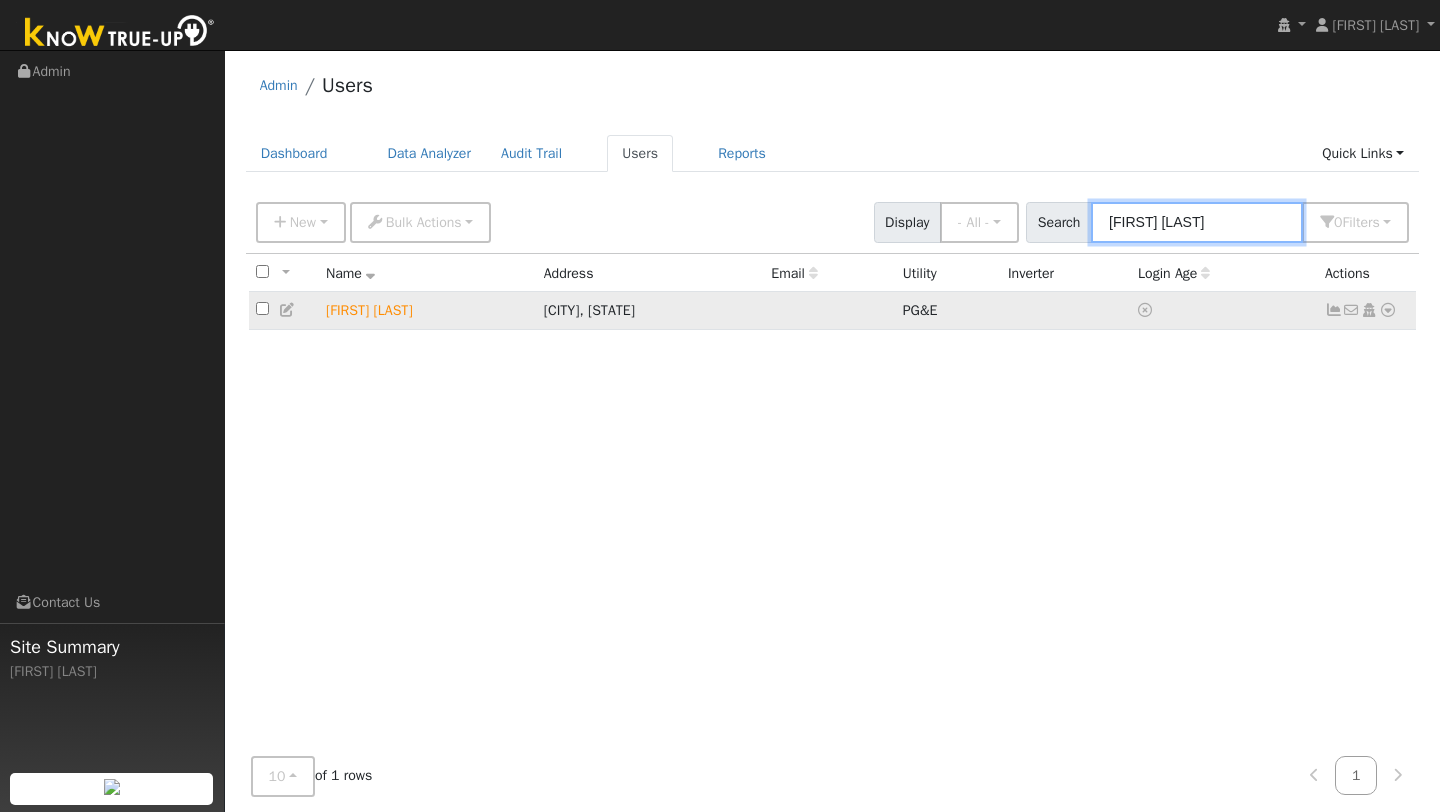 type on "david hick" 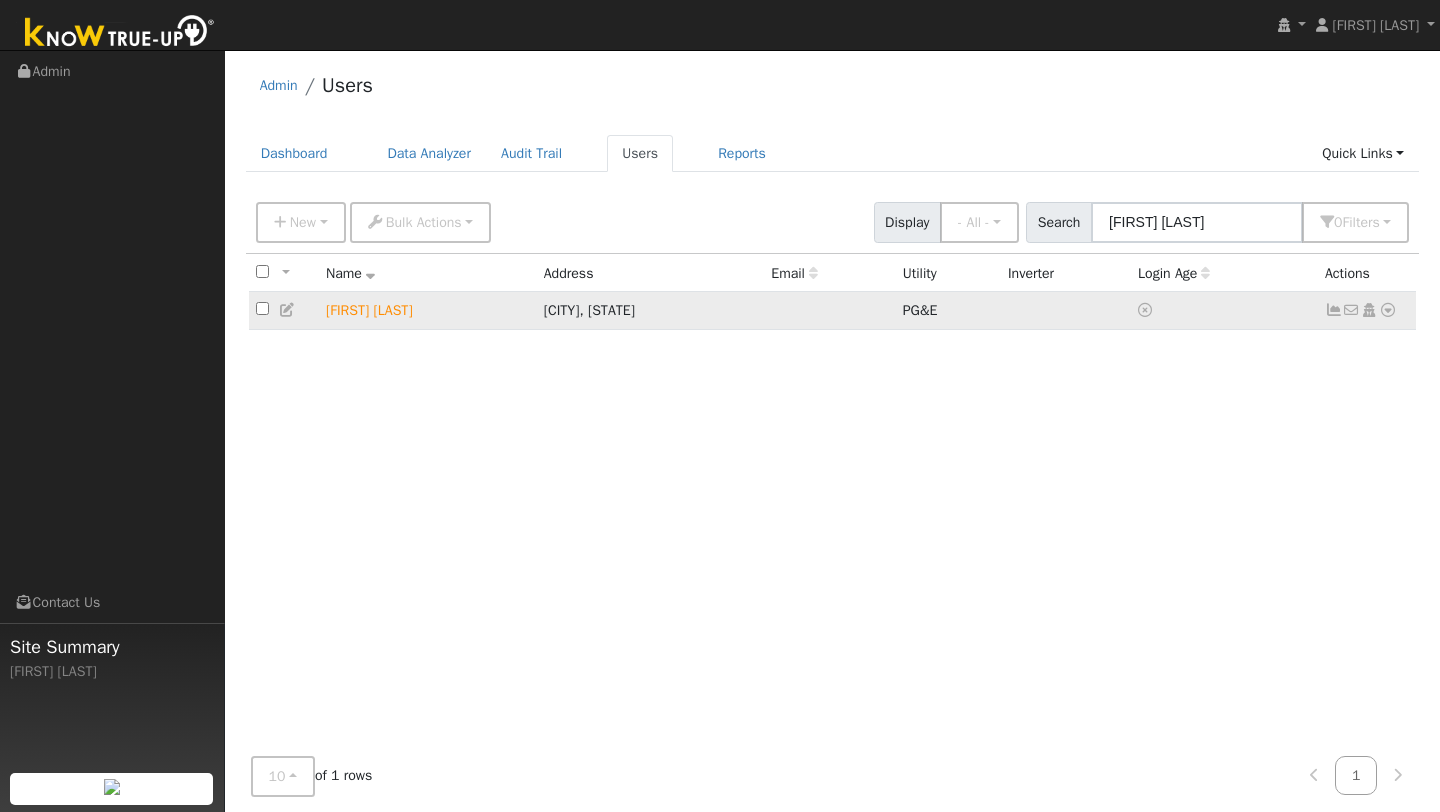 click at bounding box center (1388, 310) 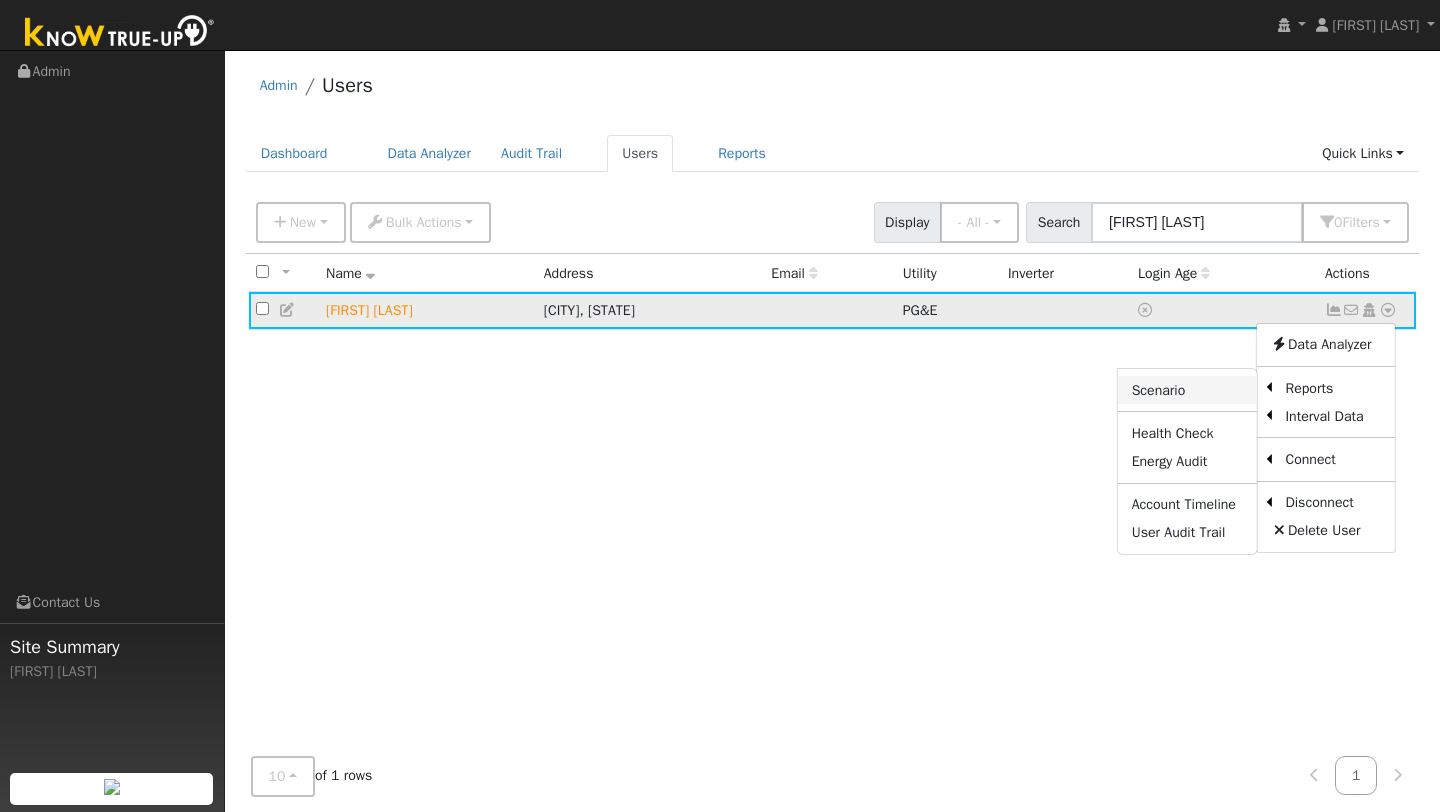 click on "Scenario" at bounding box center [1187, 390] 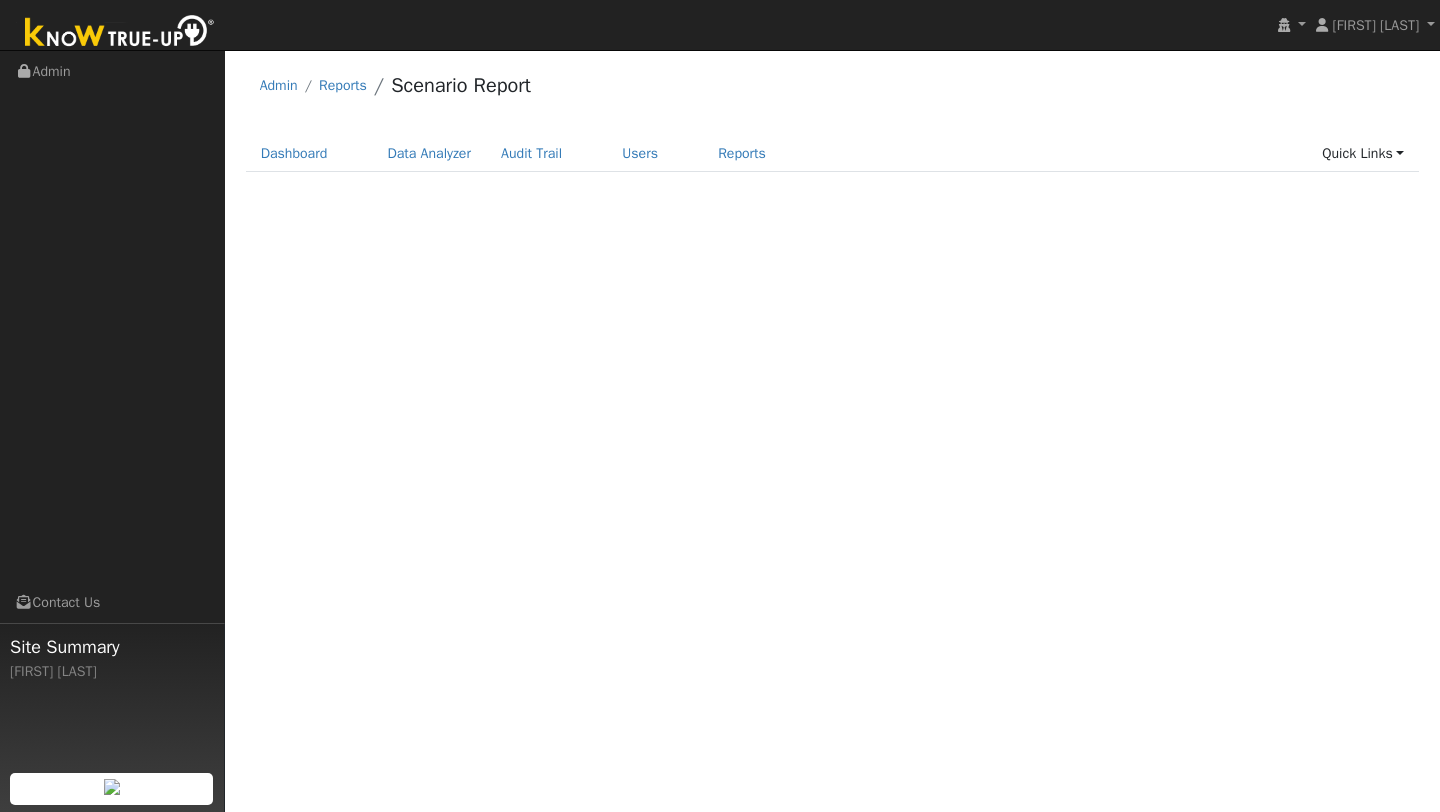 scroll, scrollTop: 0, scrollLeft: 0, axis: both 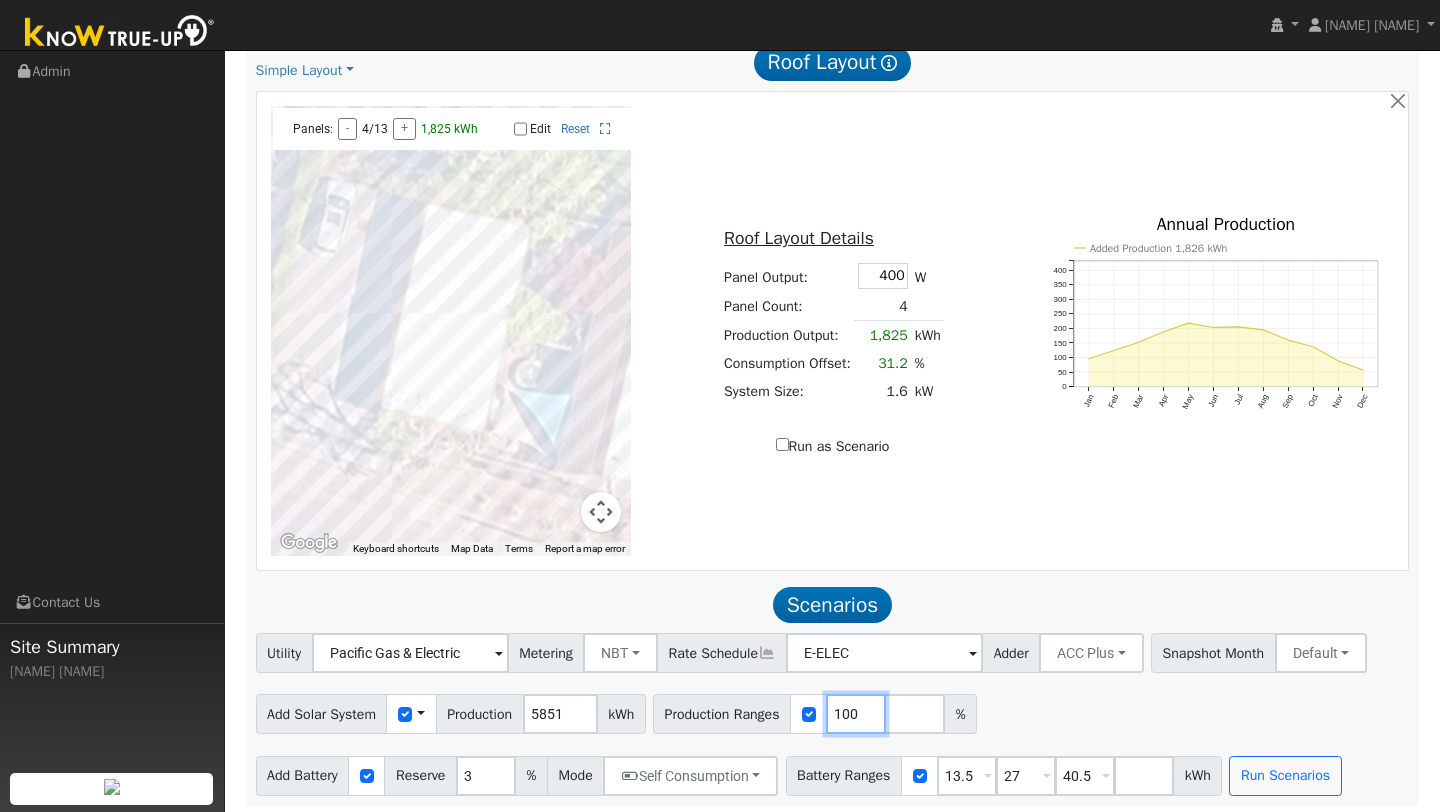 click on "100" at bounding box center (856, 714) 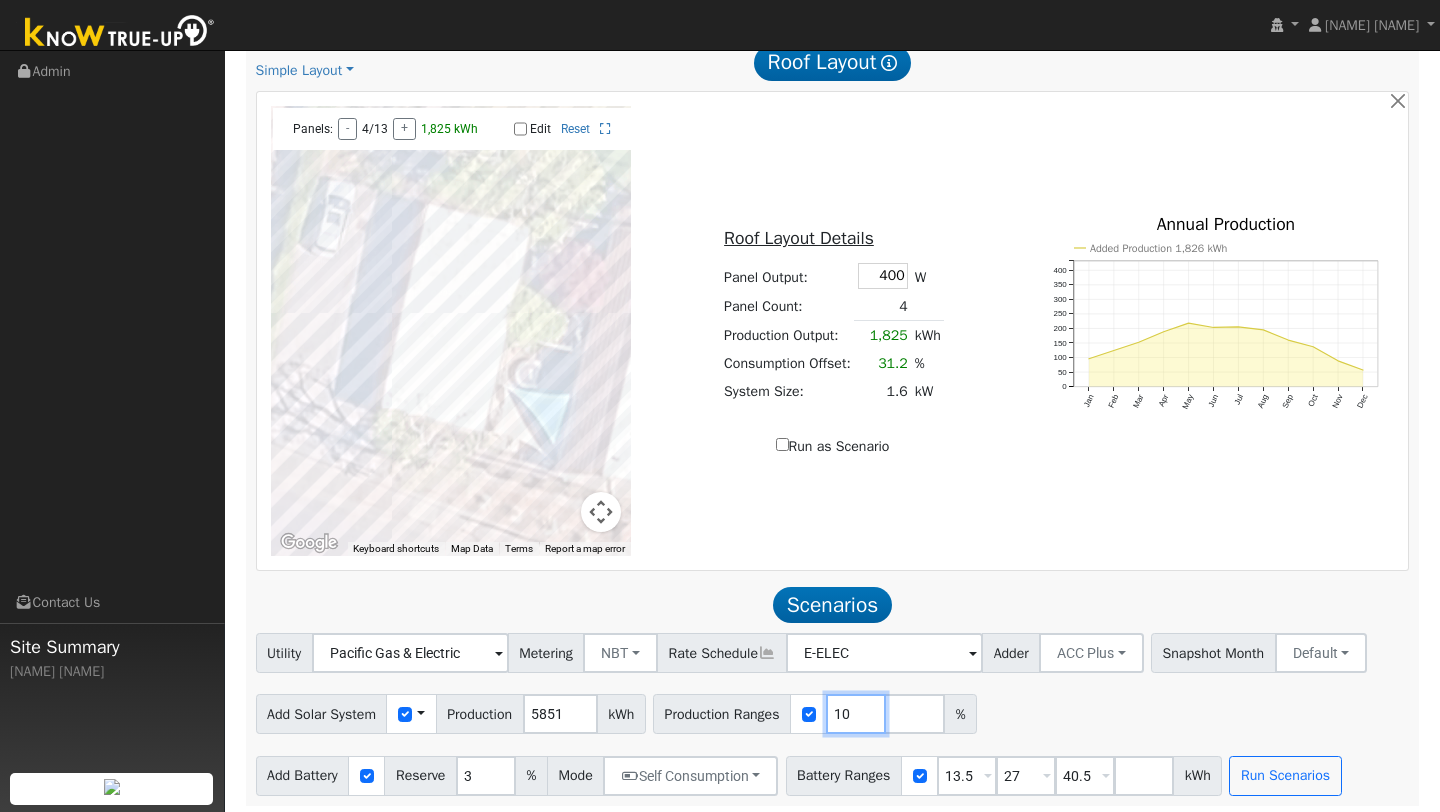 type on "1" 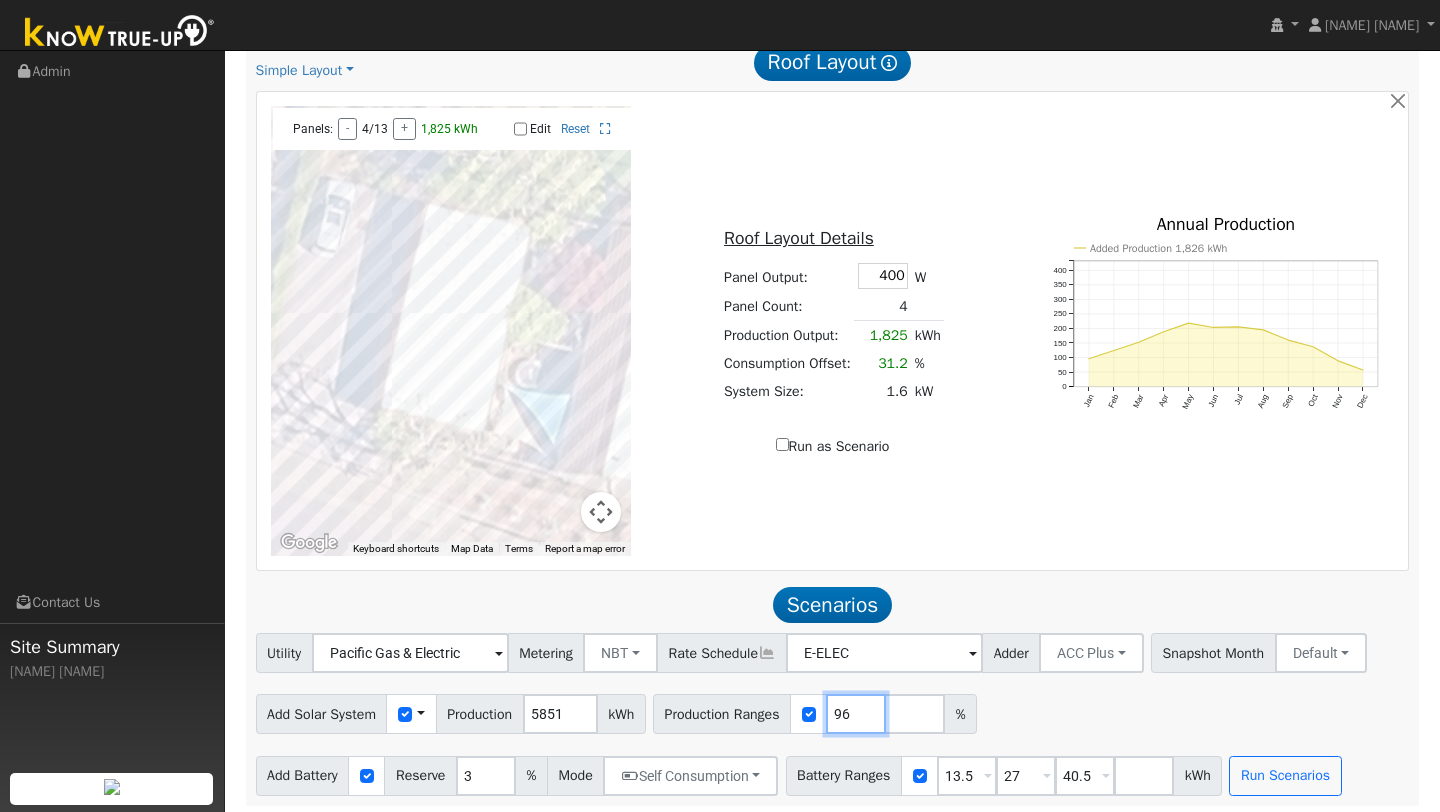type on "96" 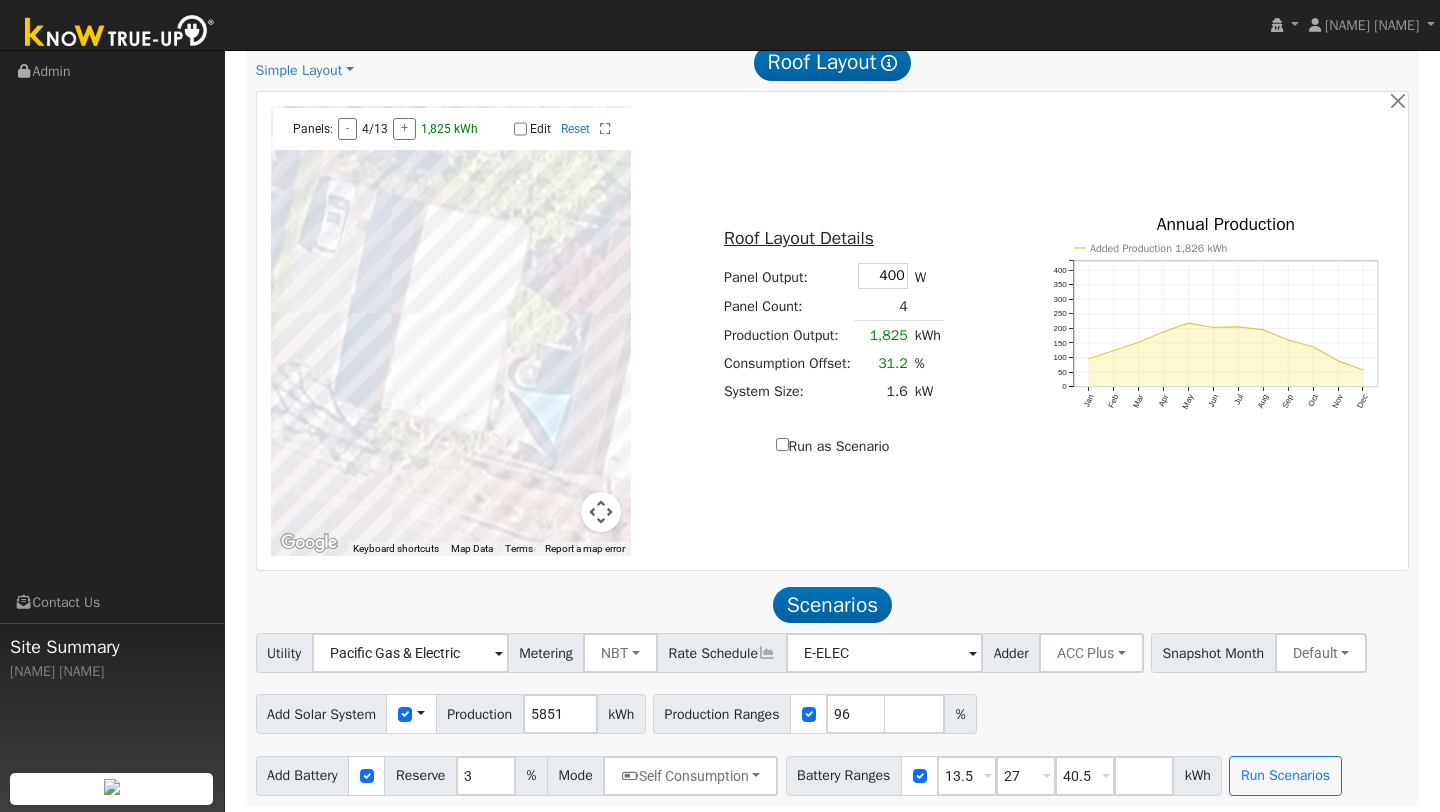 click on "Add Solar System Use CSV Data Production 5851 kWh Production Ranges 96 %" at bounding box center (832, 710) 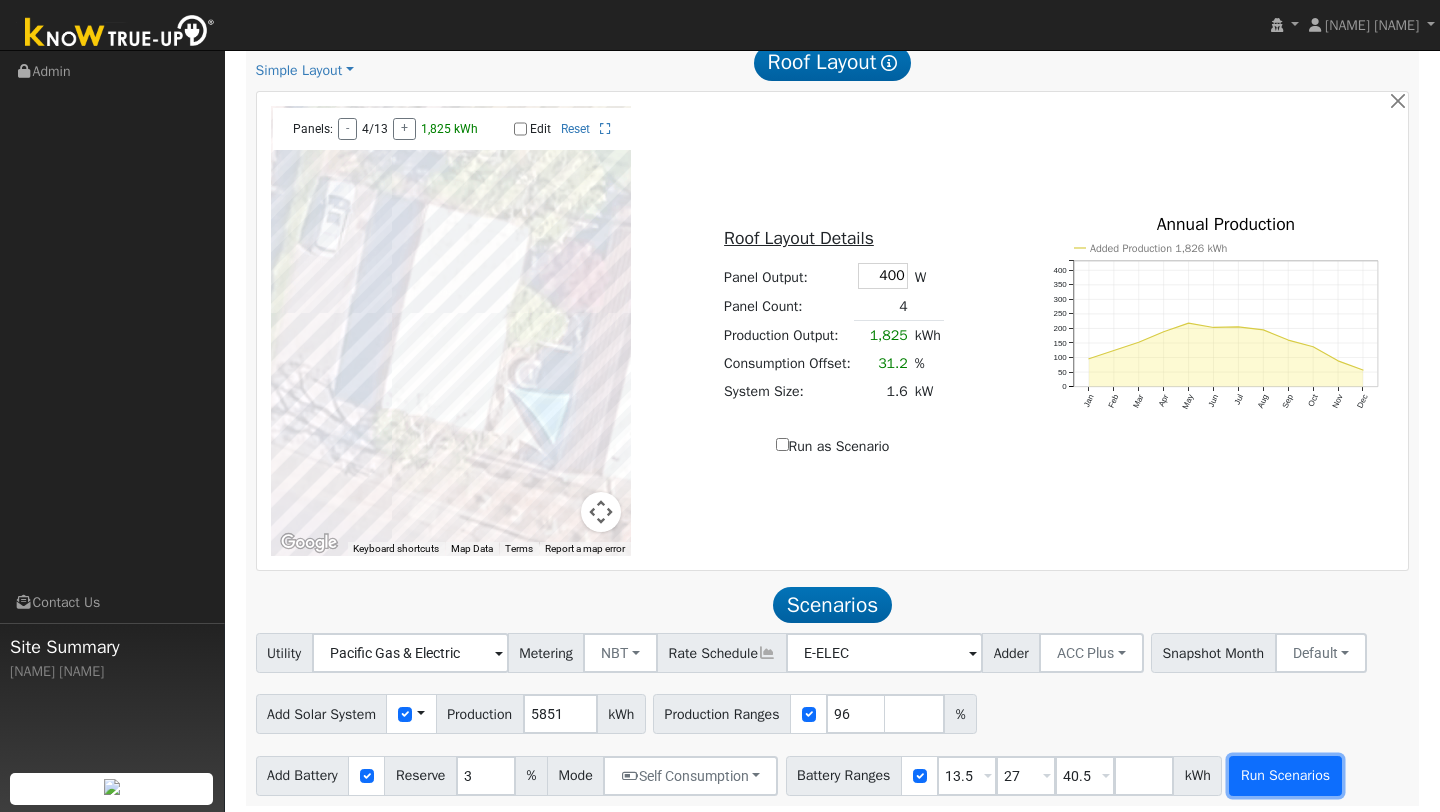 click on "Run Scenarios" at bounding box center [1285, 776] 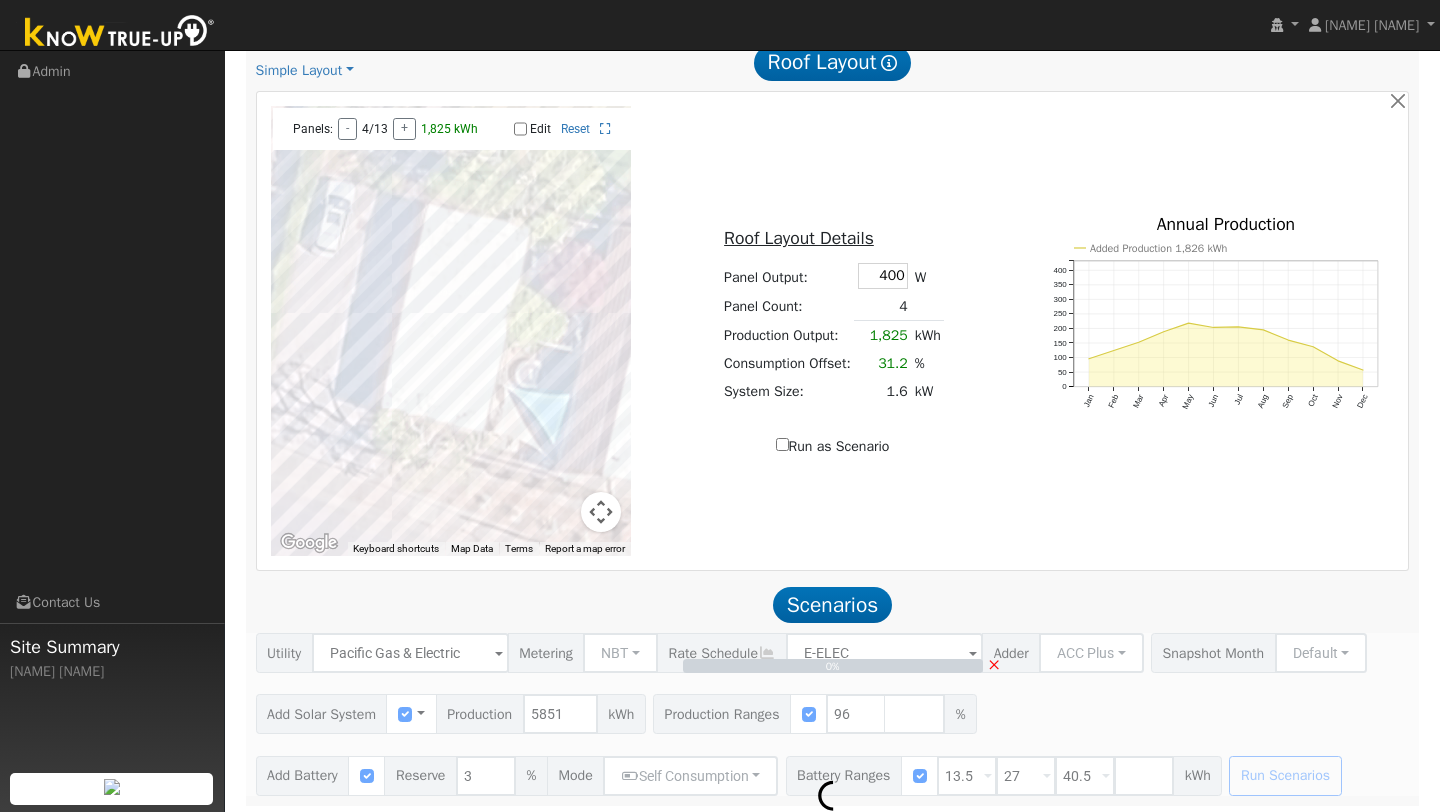 click on "Report a map error" at bounding box center (585, 549) 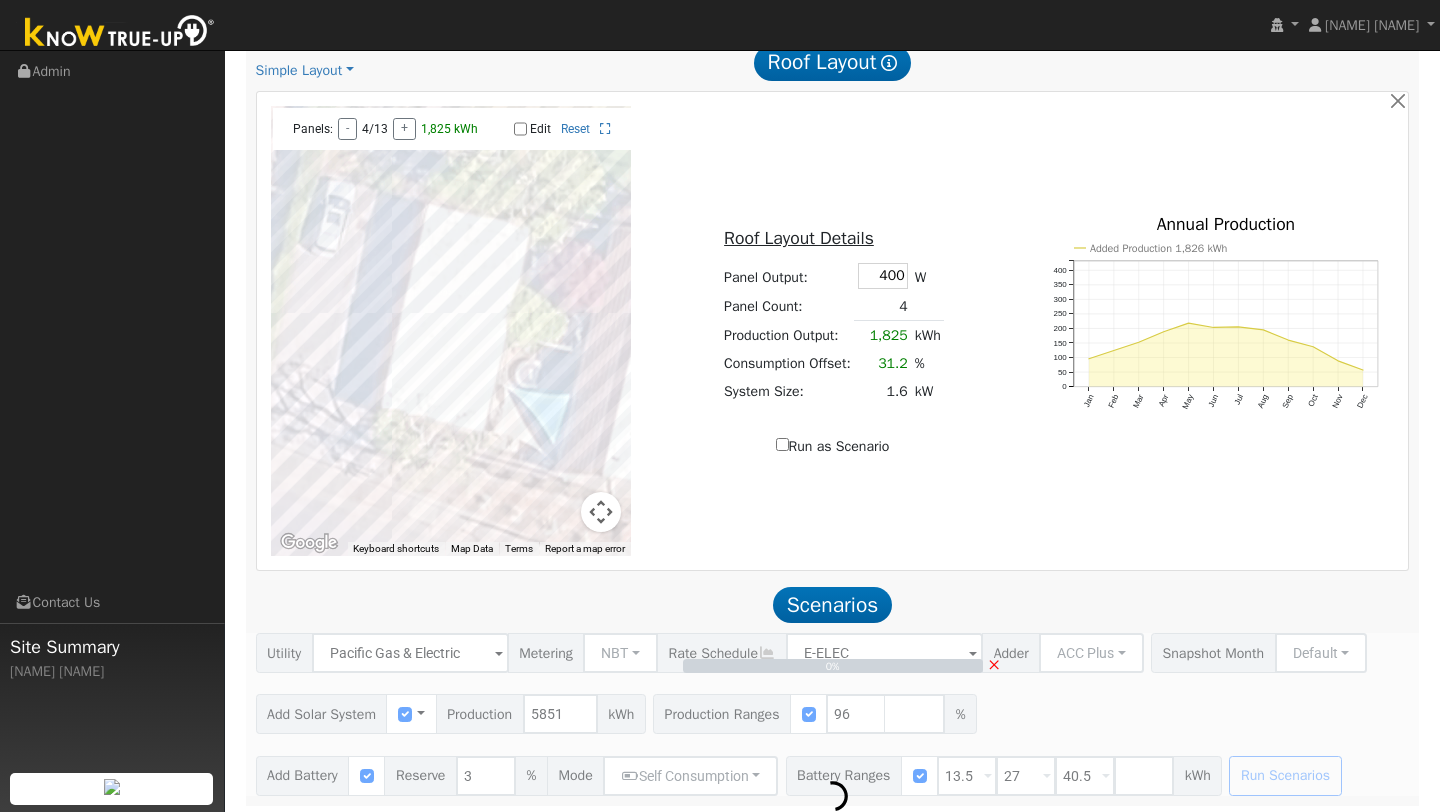 click at bounding box center (451, 331) 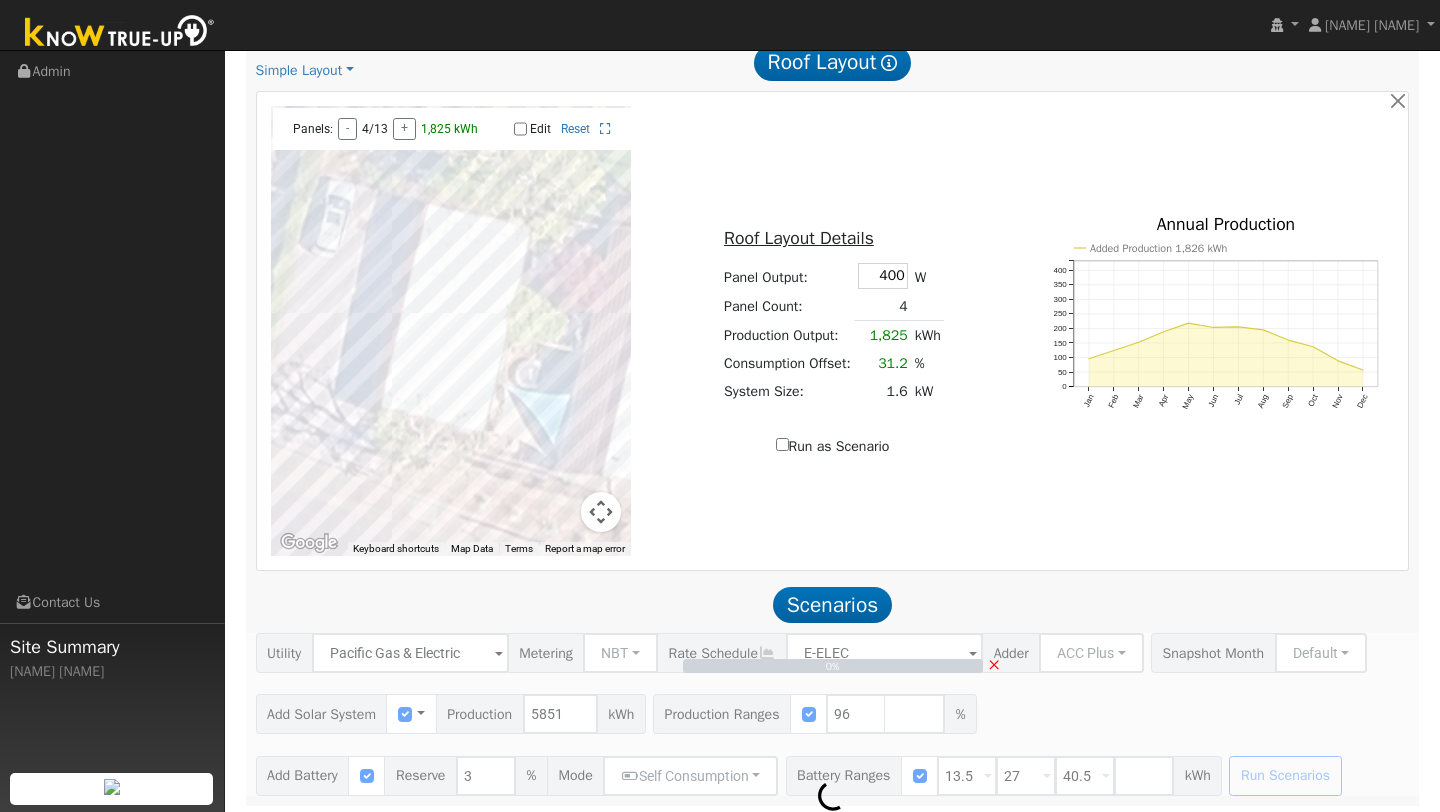 click at bounding box center [451, 331] 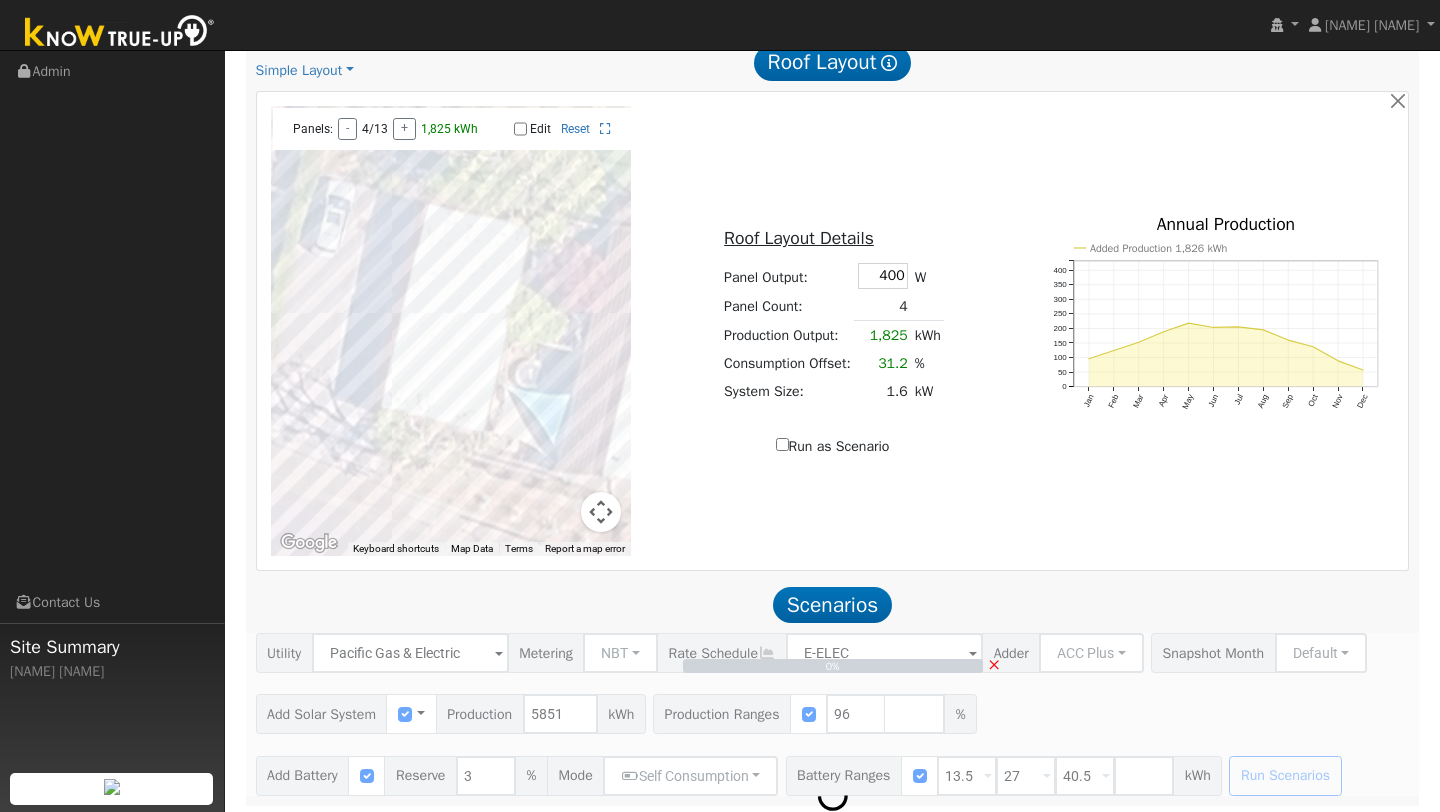 click at bounding box center [601, 512] 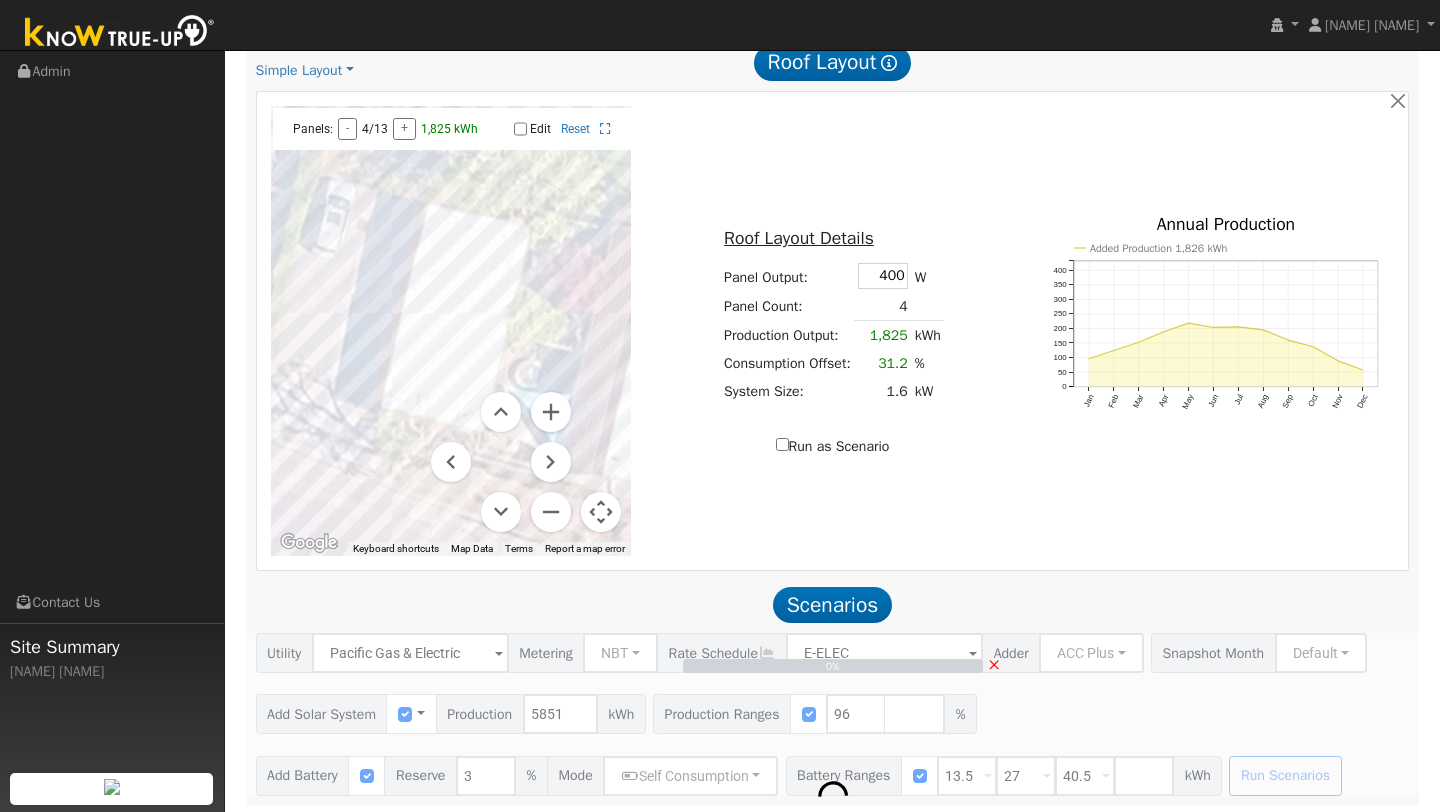 click at bounding box center [501, 462] 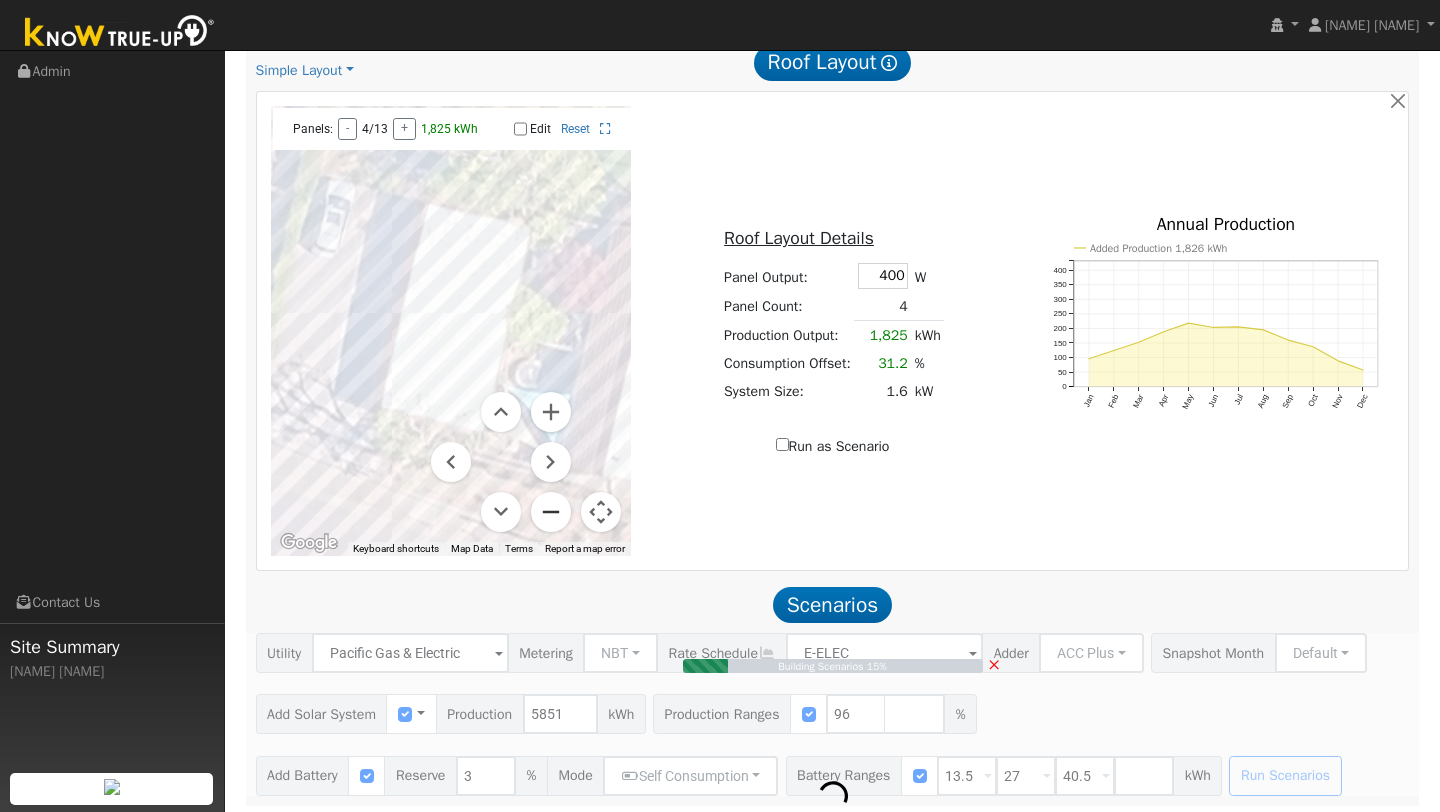 click at bounding box center [551, 512] 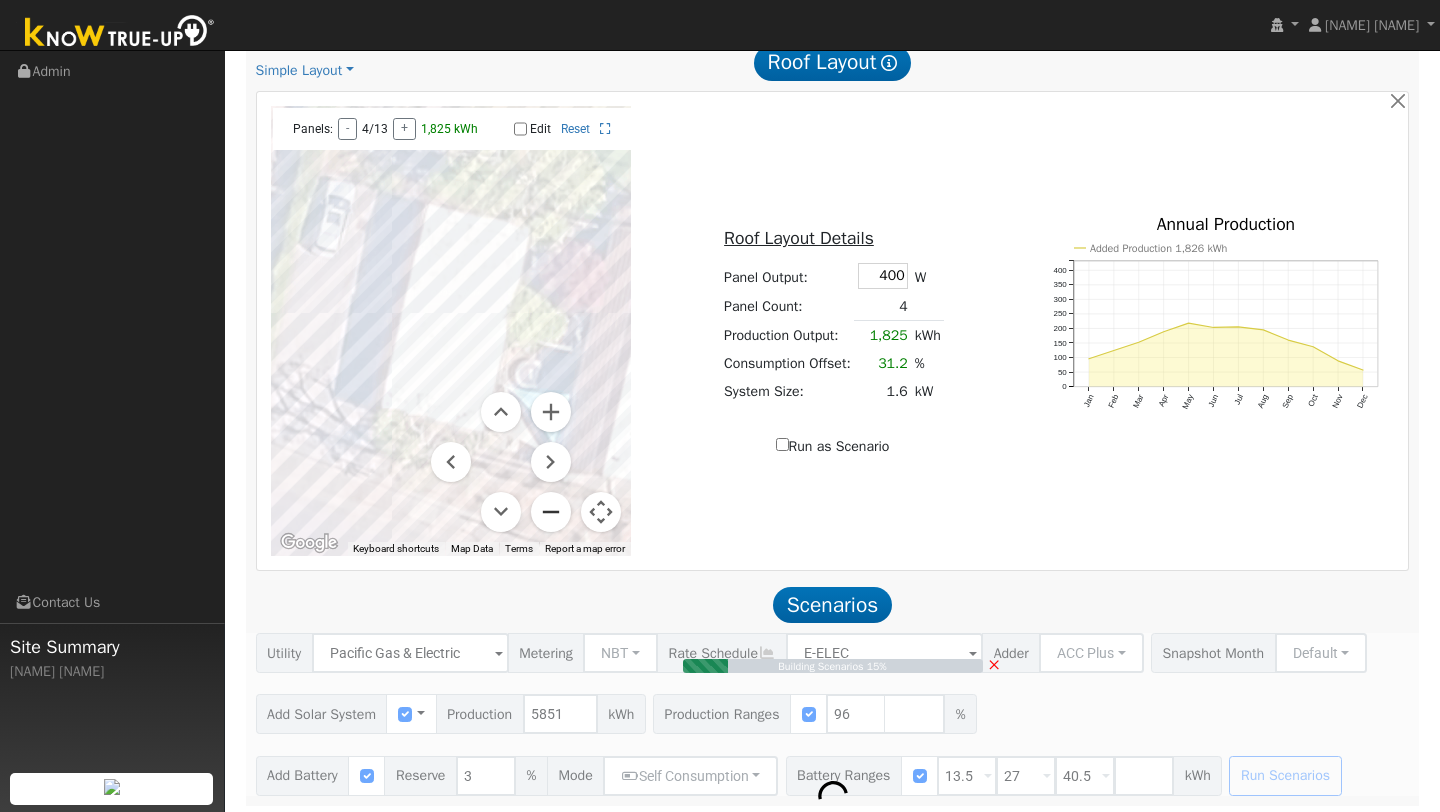 click at bounding box center (551, 512) 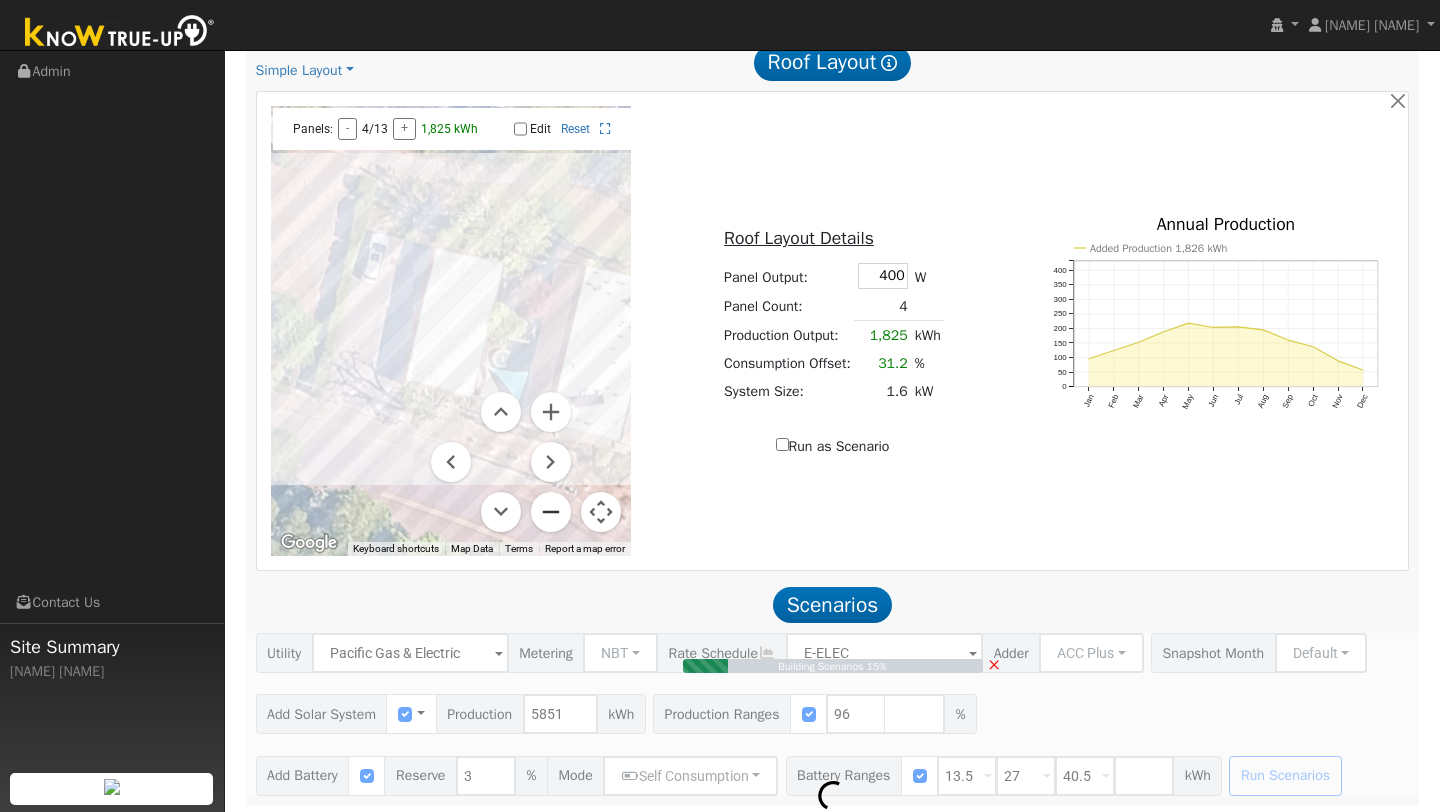 click at bounding box center (551, 512) 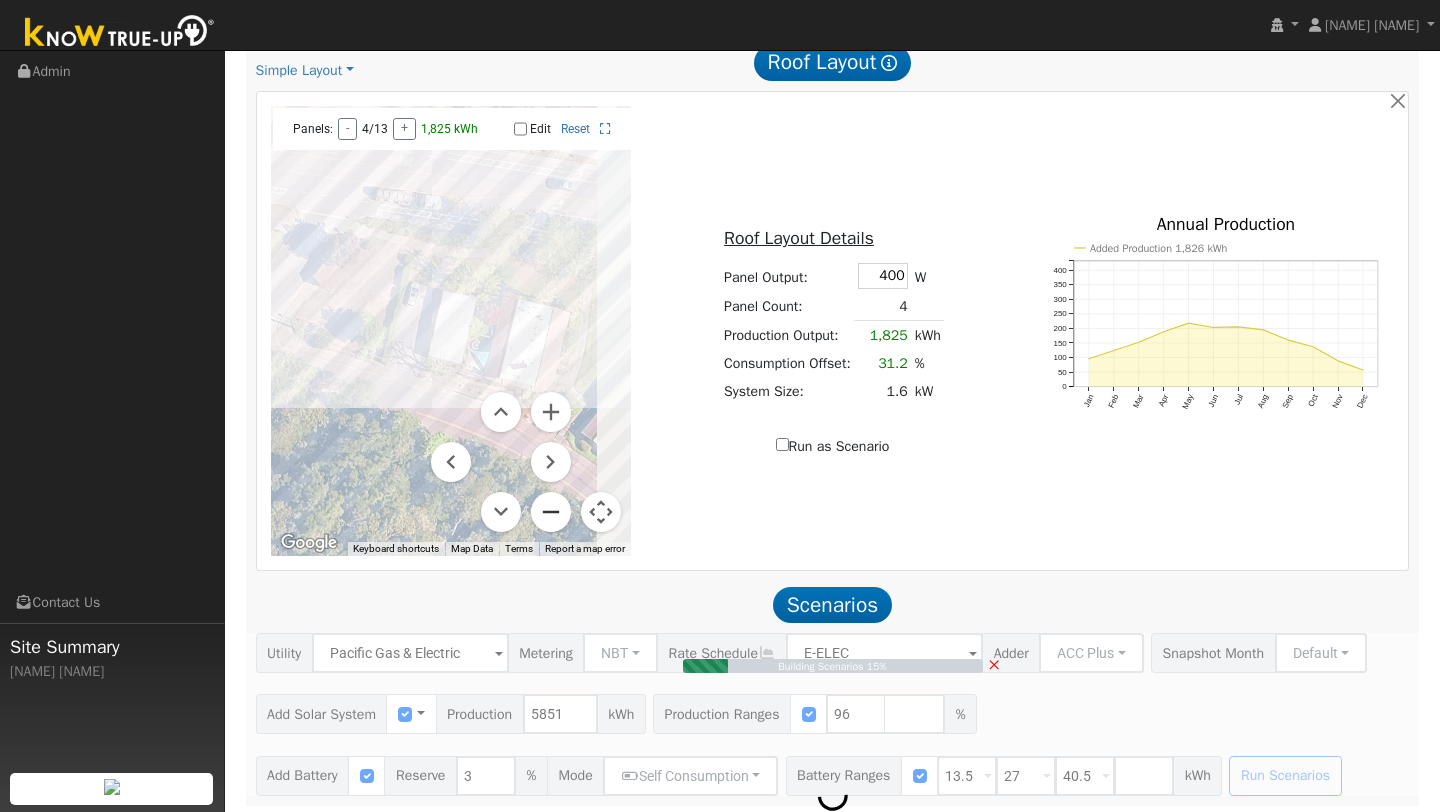 click at bounding box center (551, 512) 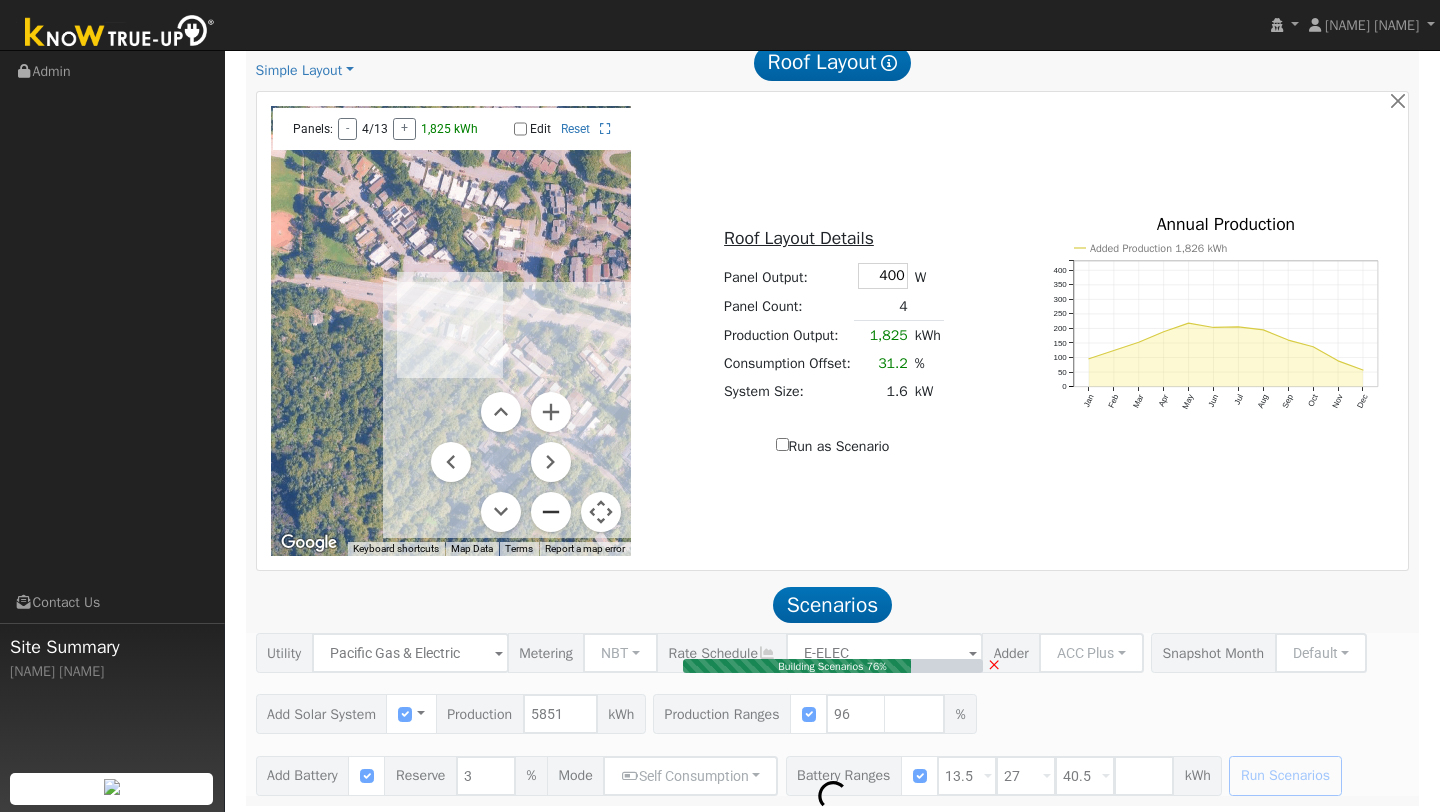 type on "3.7" 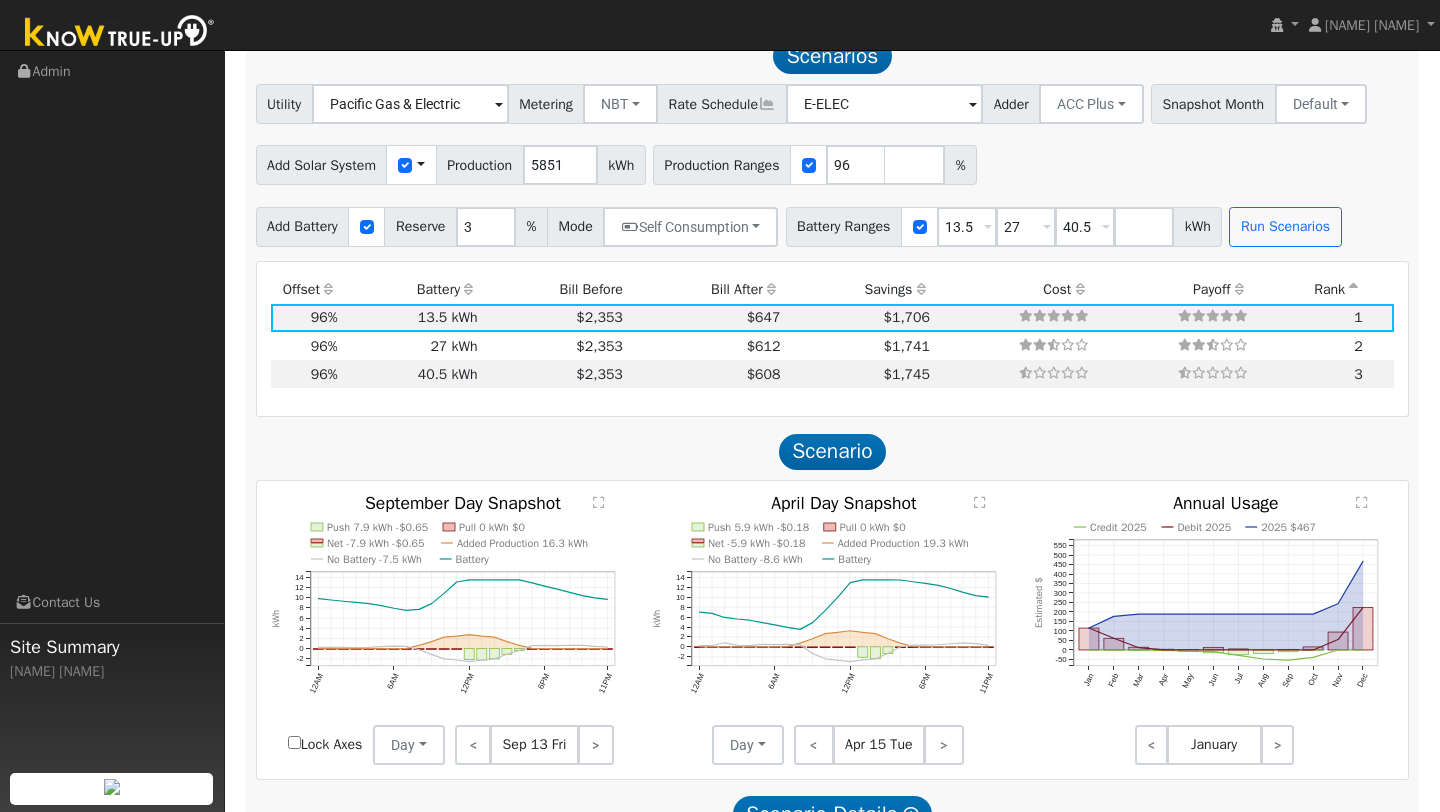 scroll, scrollTop: 1636, scrollLeft: 0, axis: vertical 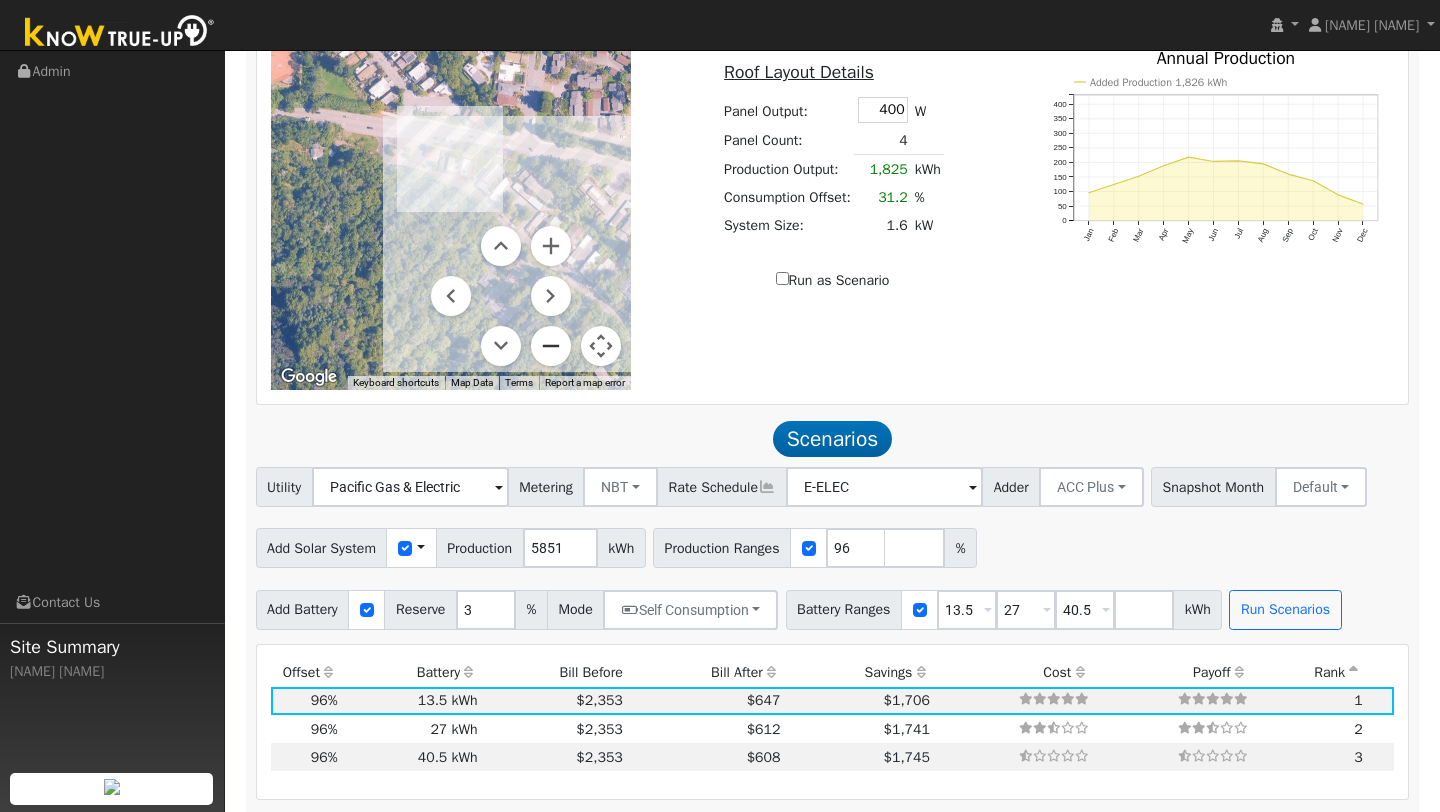 click at bounding box center [551, 346] 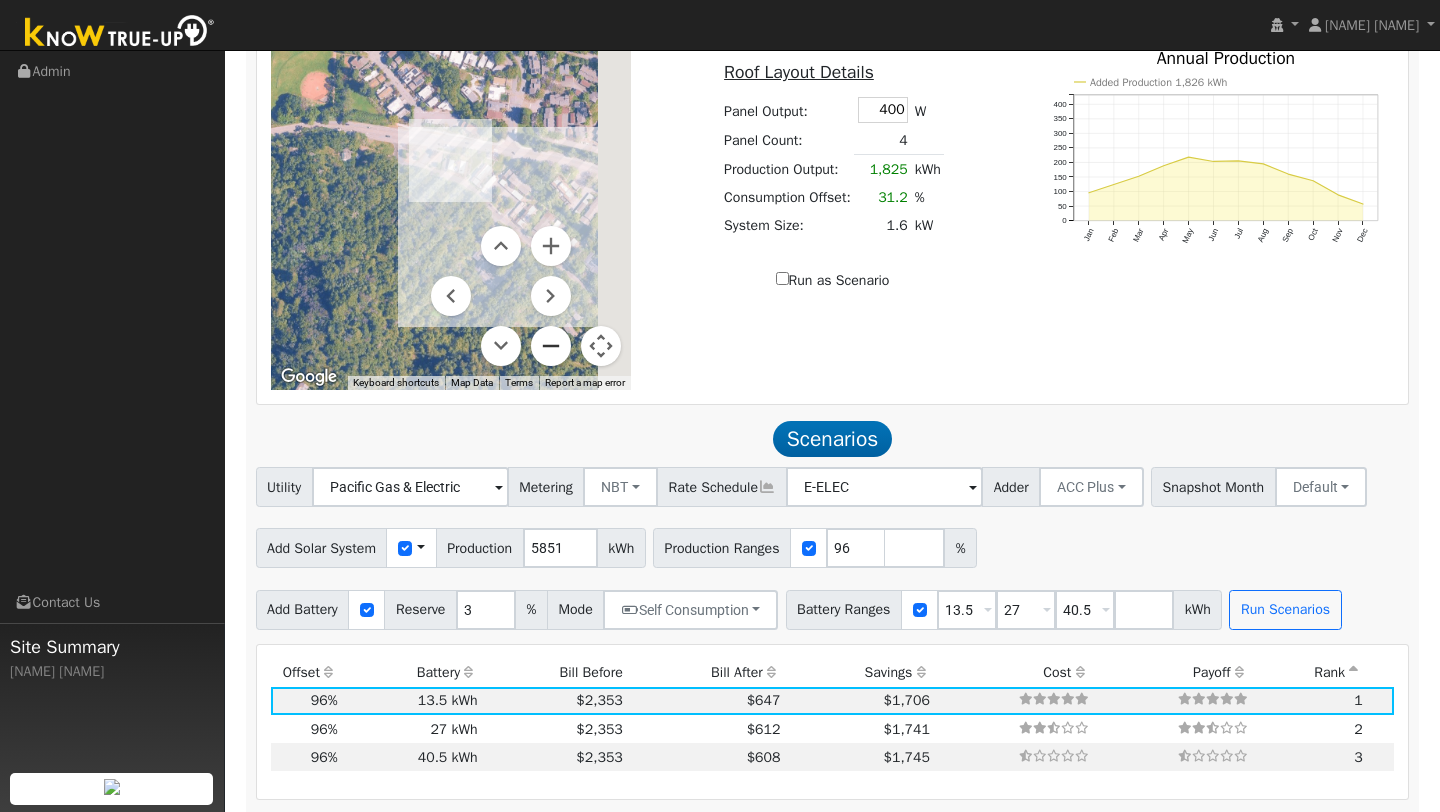 click at bounding box center [551, 346] 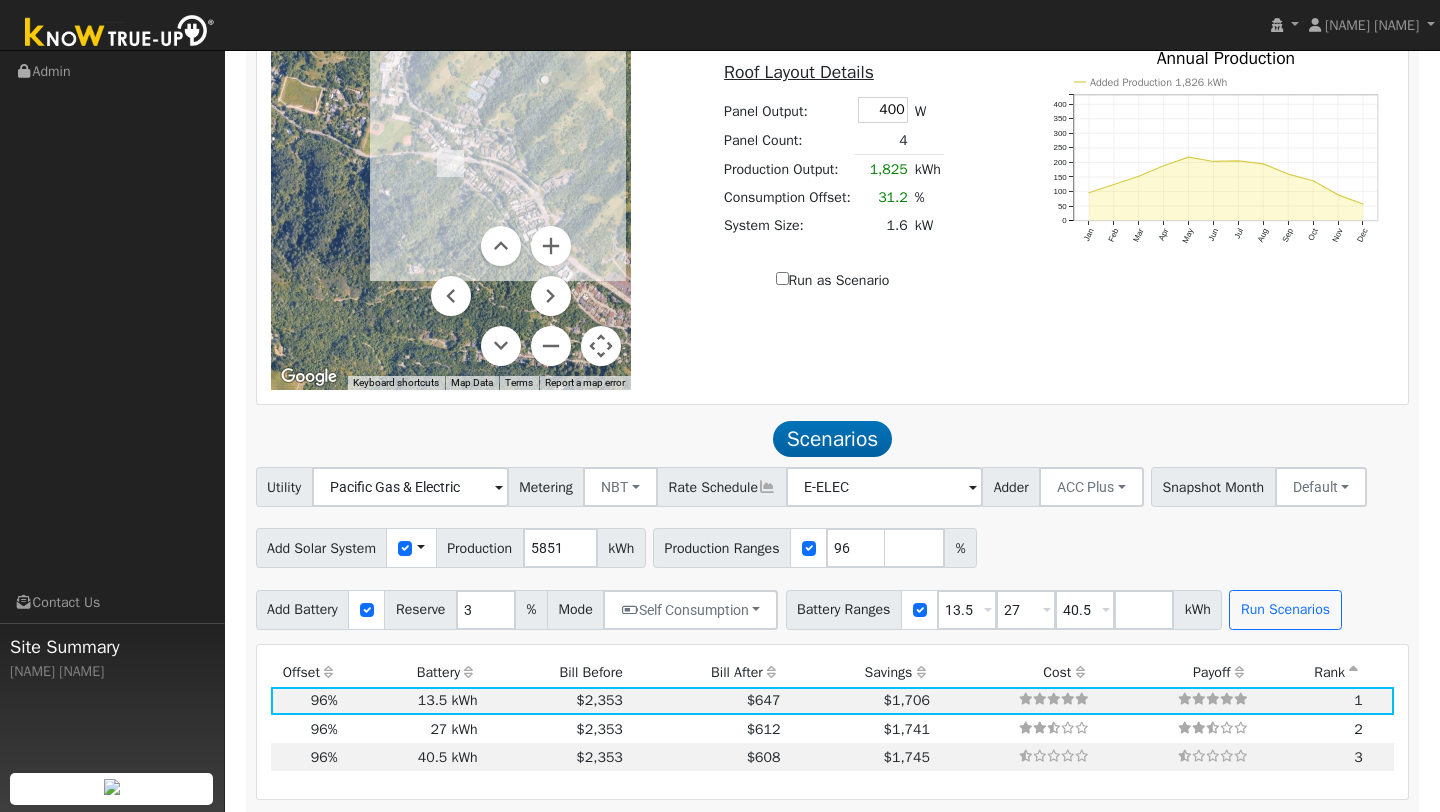 click on "Roof Layout Details Panel Output: 400 W Panel Count: 4 Production Output: 1,825 kWh Consumption Offset: 31.2 % System Size: 1.6 kW None  Run as Scenario" at bounding box center [833, 165] 